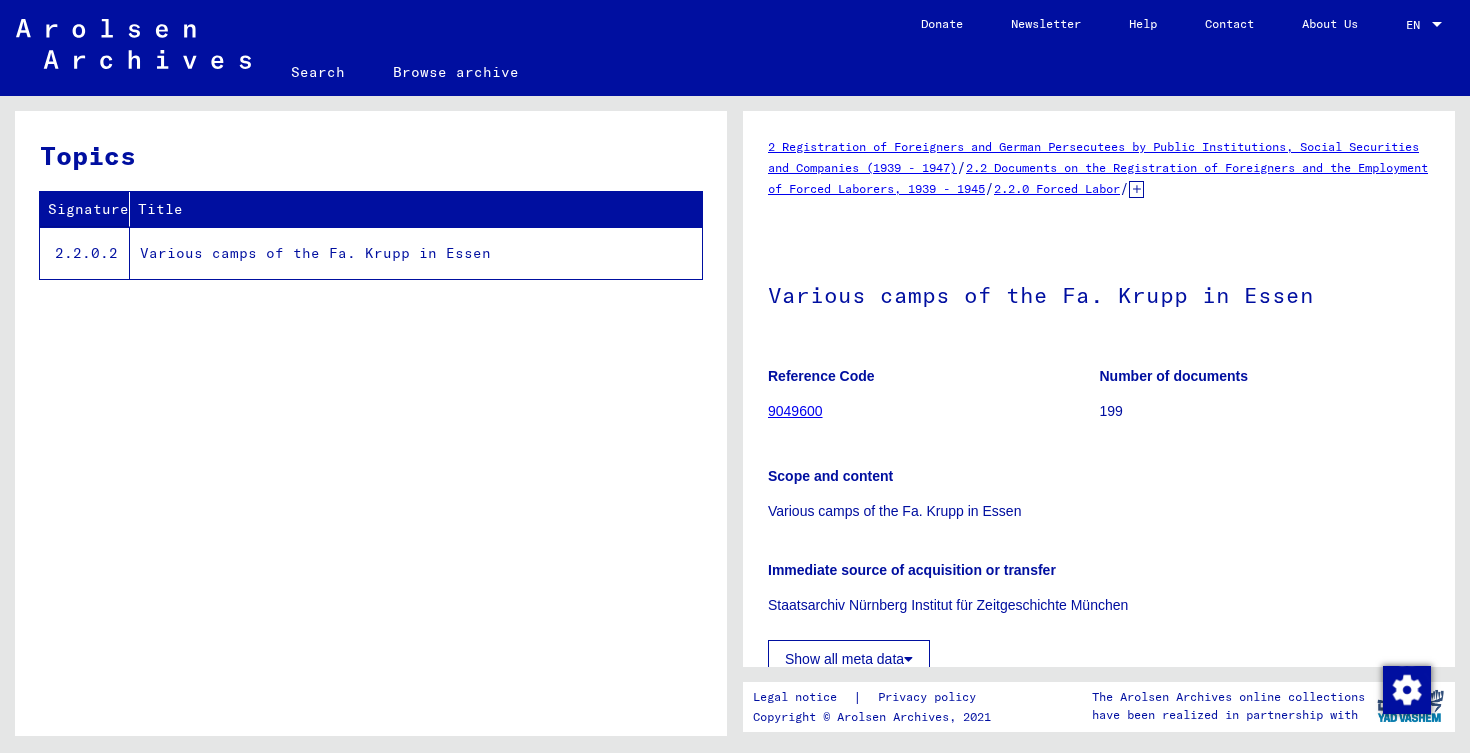 scroll, scrollTop: 0, scrollLeft: 0, axis: both 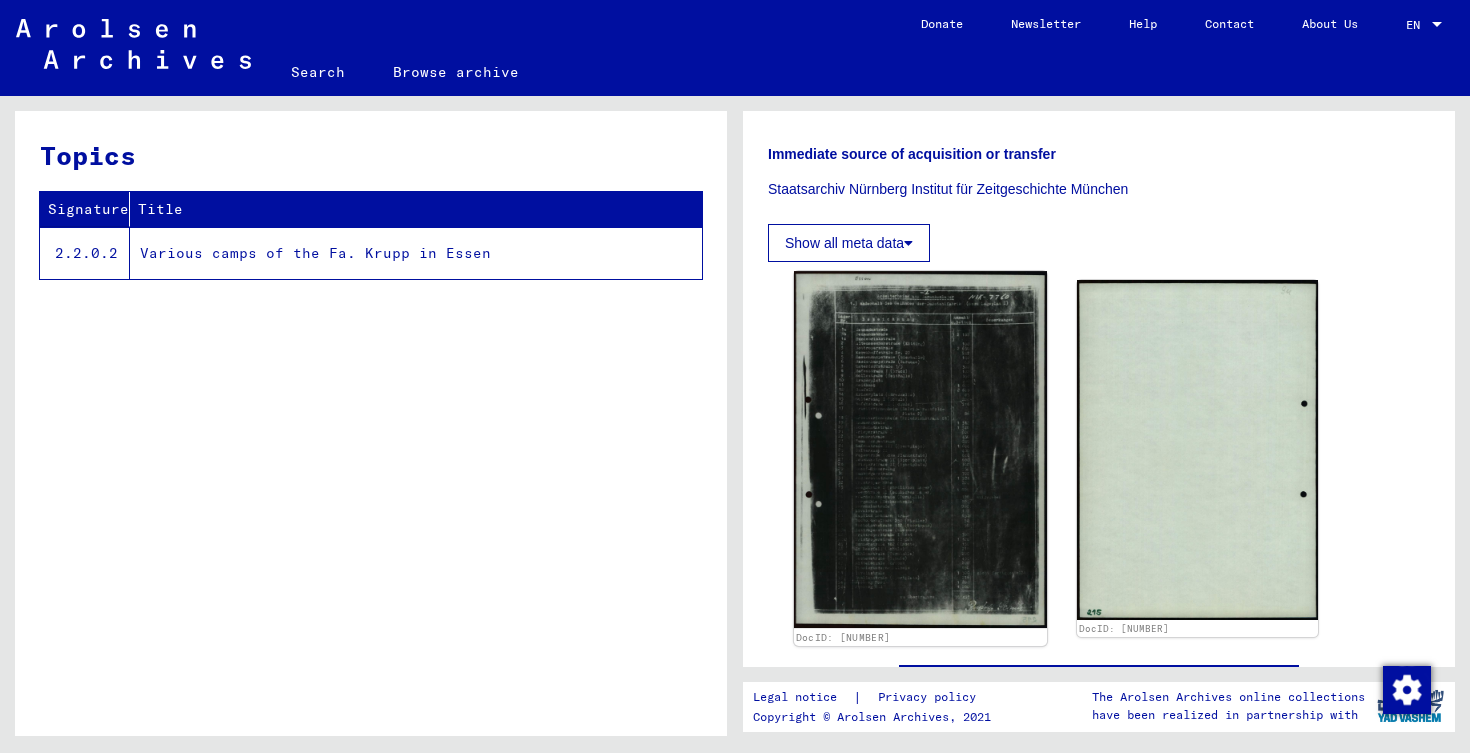 click 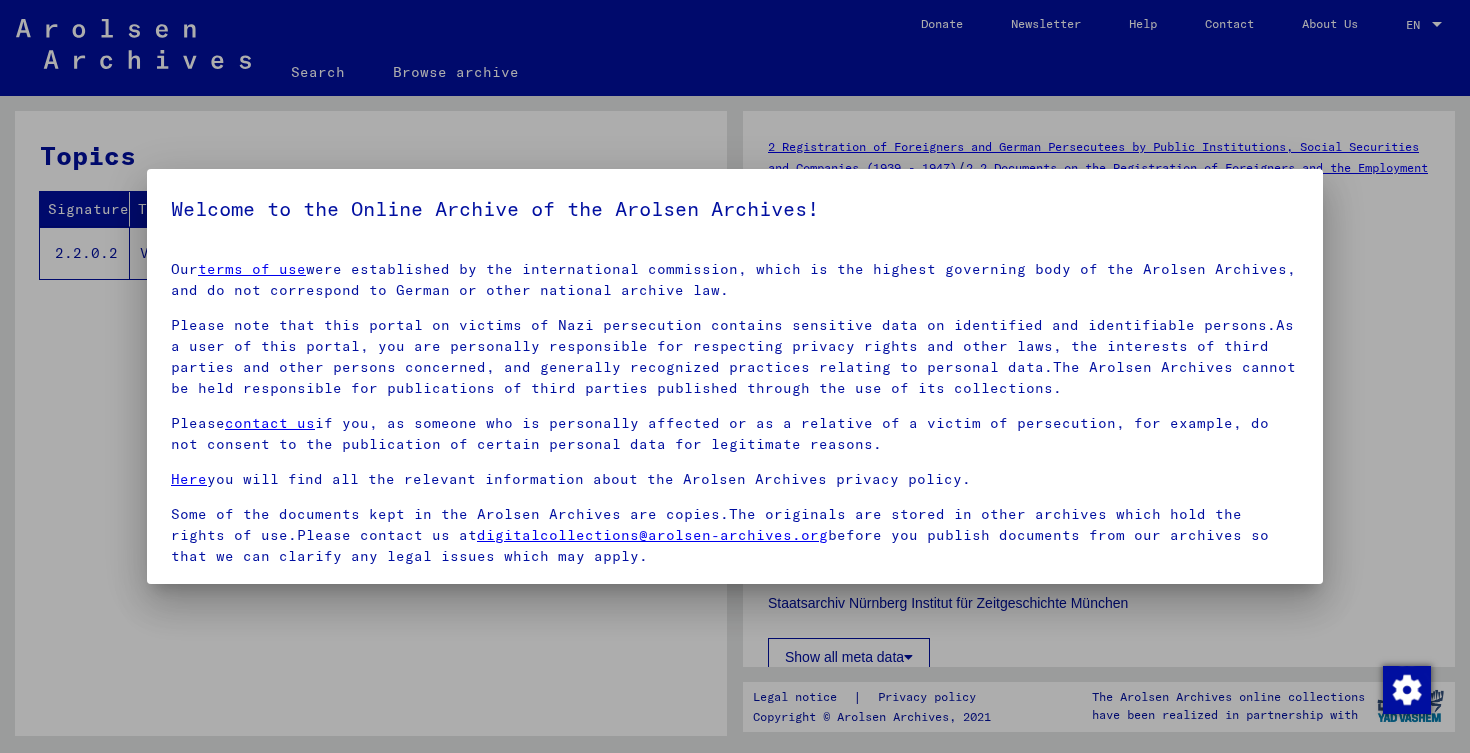 scroll, scrollTop: 142, scrollLeft: 0, axis: vertical 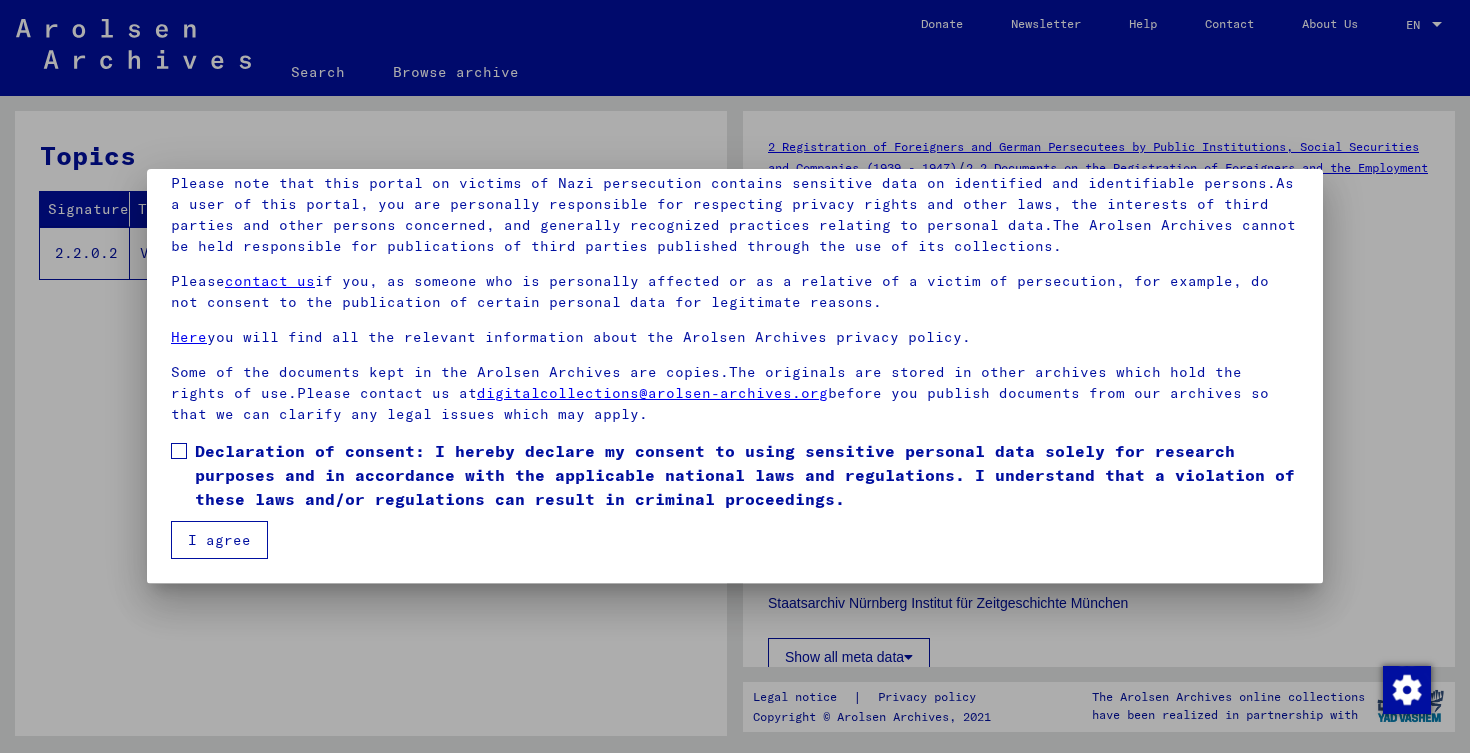 click on "Declaration of consent: I hereby declare my consent to using sensitive personal data solely for research purposes and in accordance with the applicable national laws and regulations. I understand that a violation of these laws and/or regulations can result in criminal proceedings." at bounding box center (747, 475) 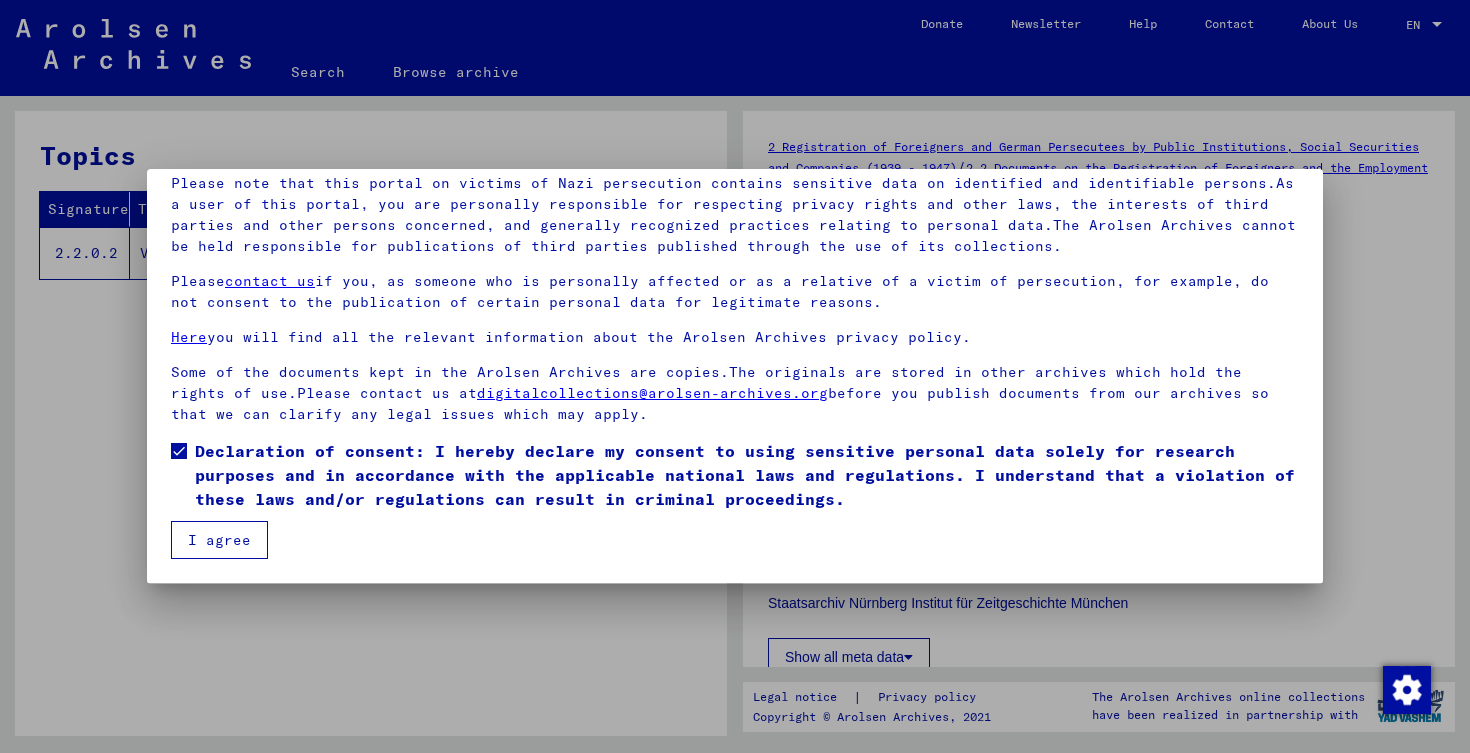 click on "I agree" at bounding box center (219, 540) 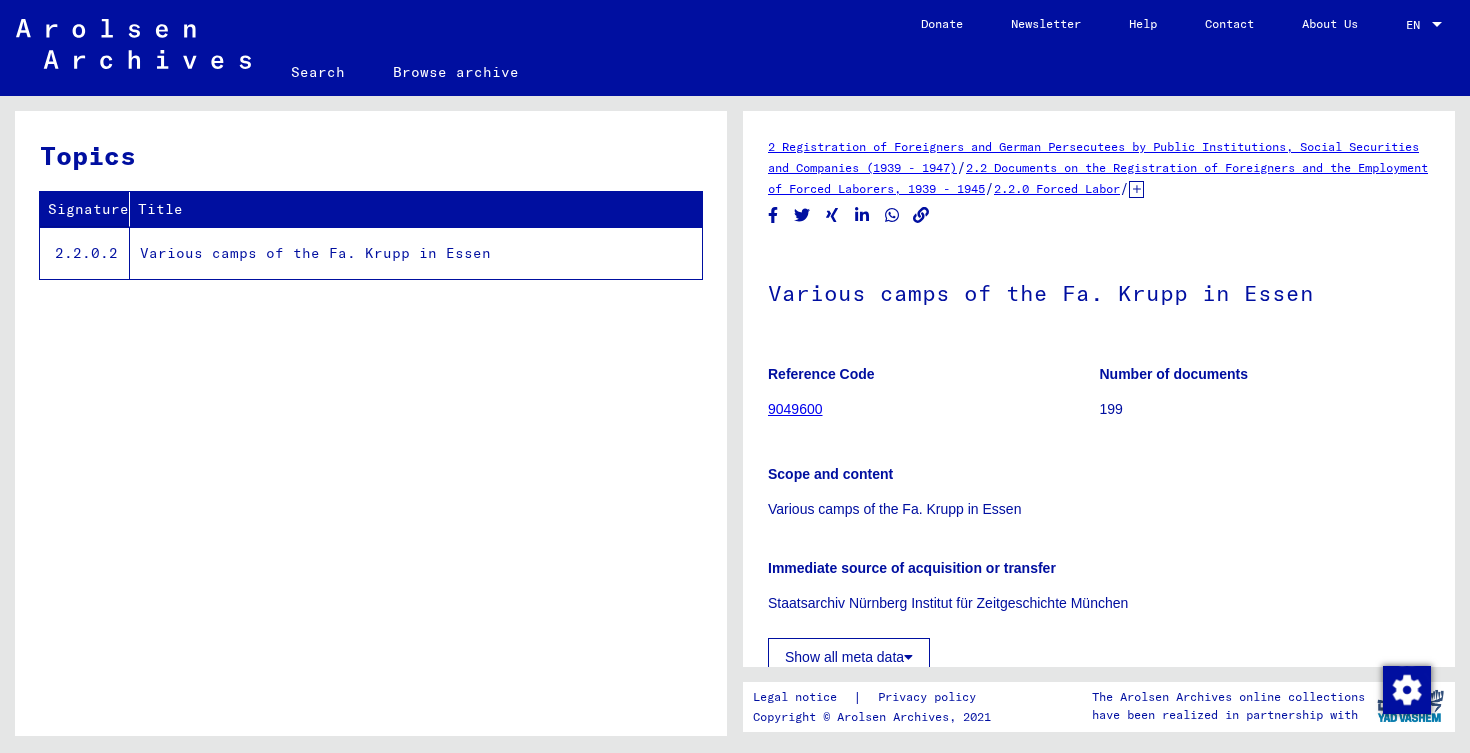 scroll, scrollTop: 487, scrollLeft: 0, axis: vertical 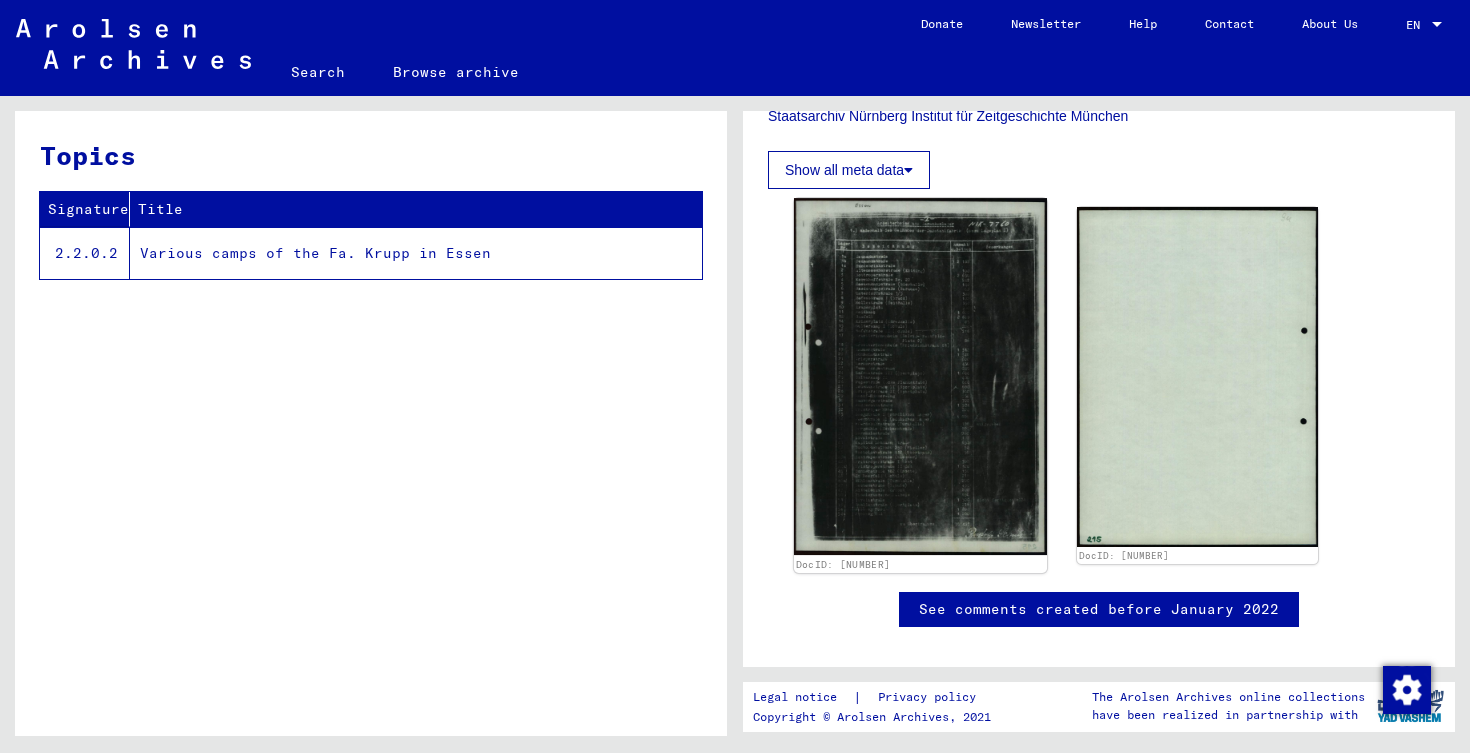 click 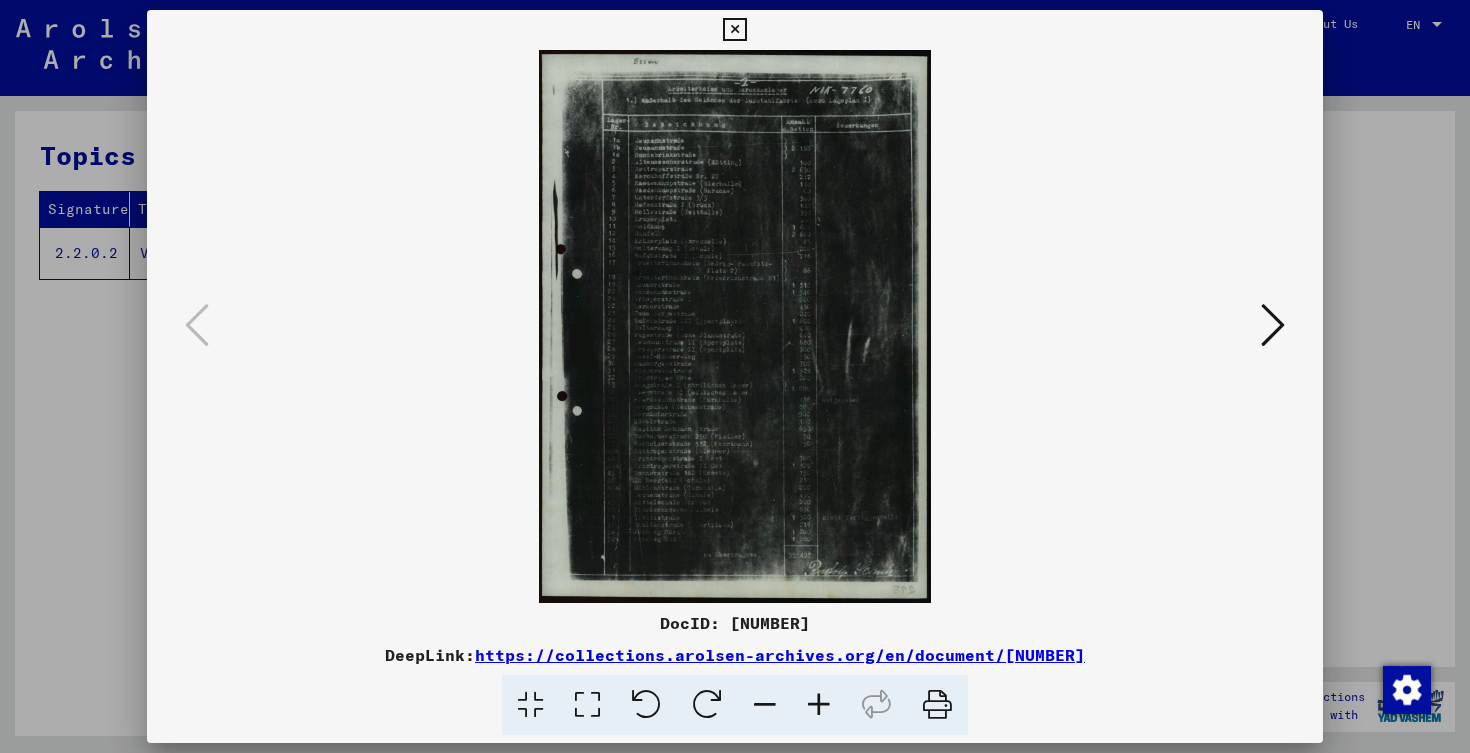 click at bounding box center [819, 705] 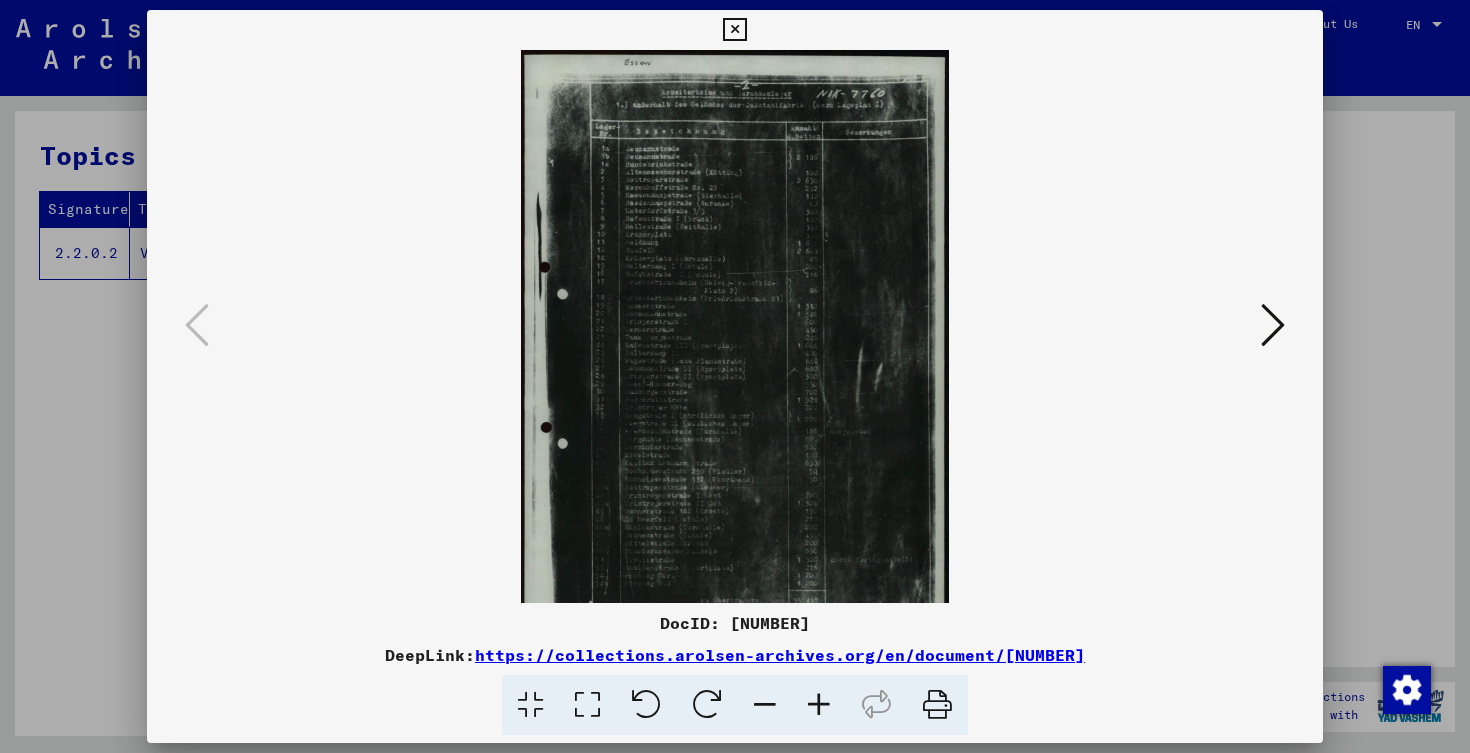 click at bounding box center (819, 705) 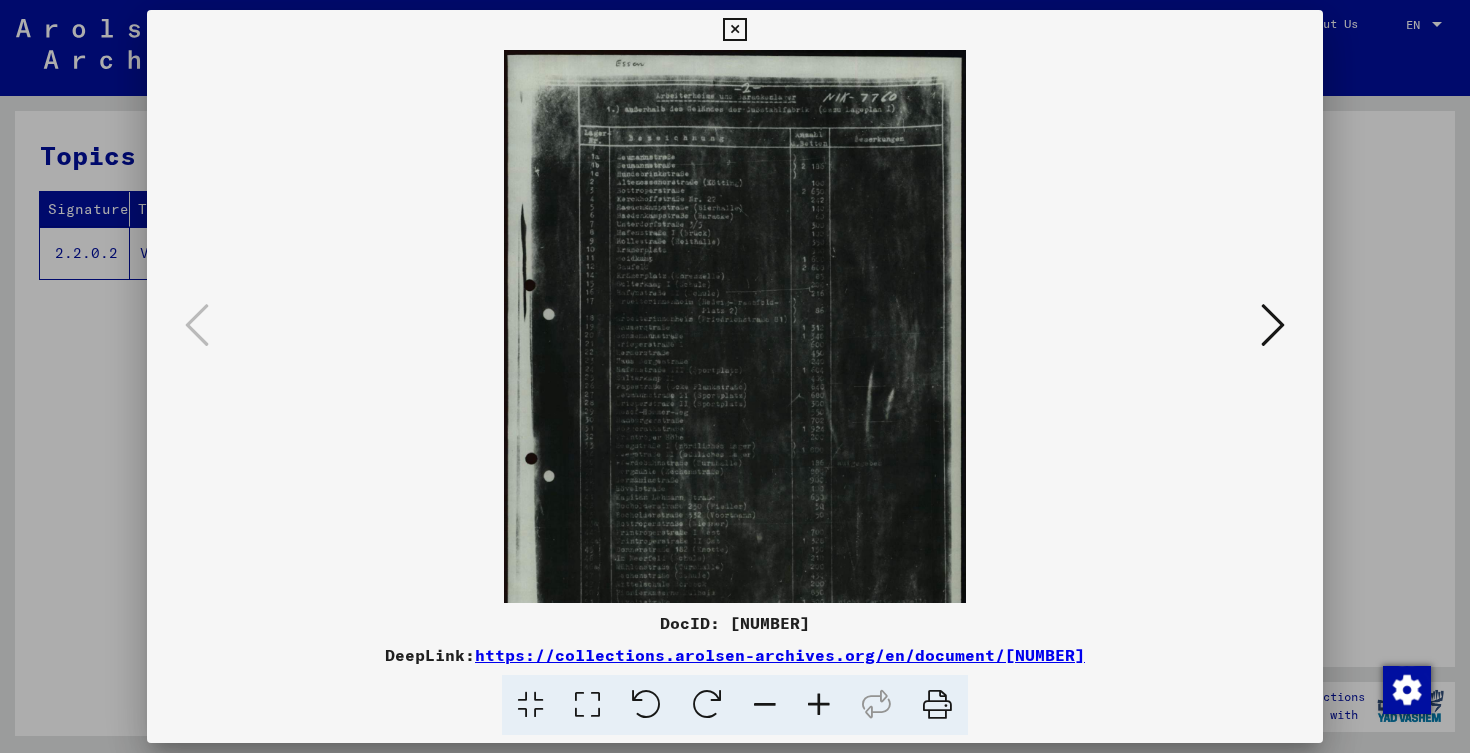 click at bounding box center (819, 705) 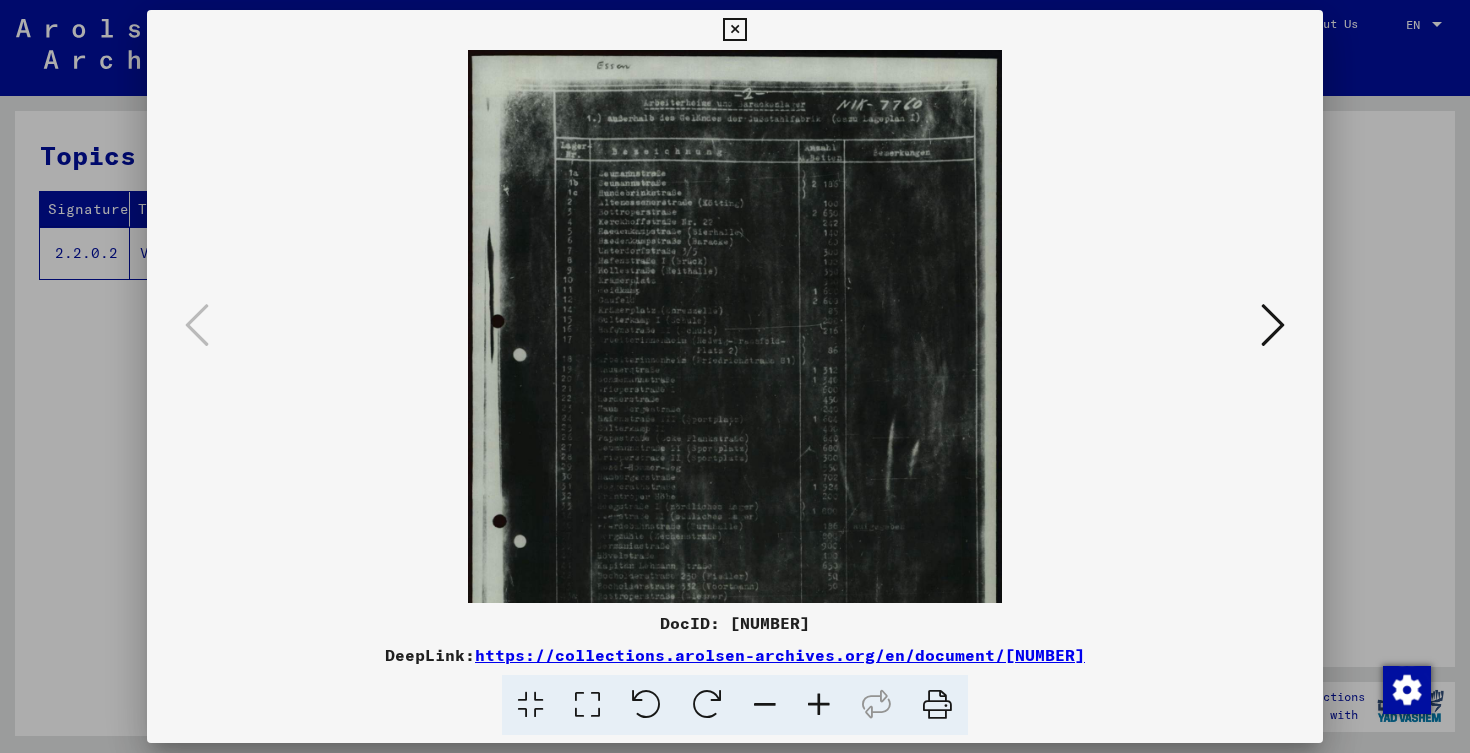 click at bounding box center [819, 705] 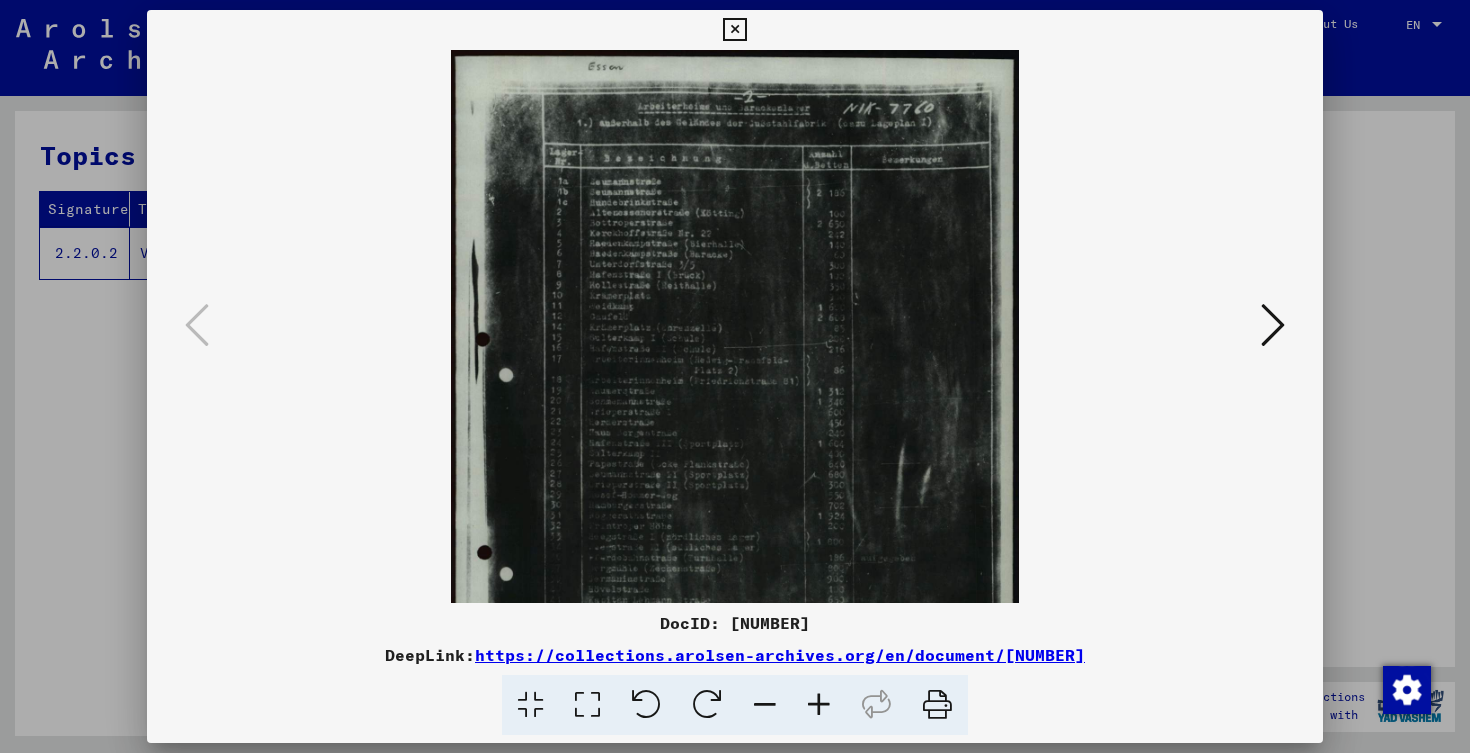 click at bounding box center (819, 705) 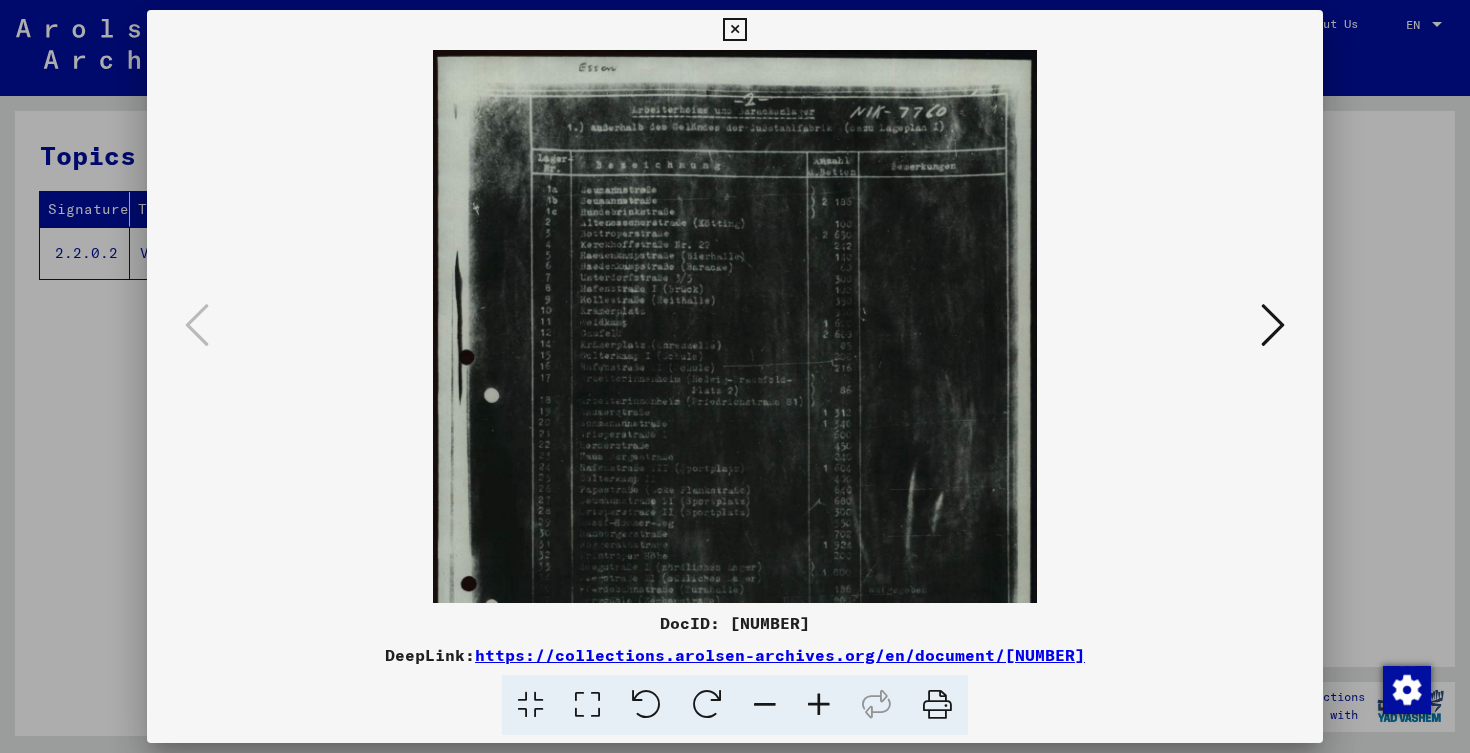 click at bounding box center [819, 705] 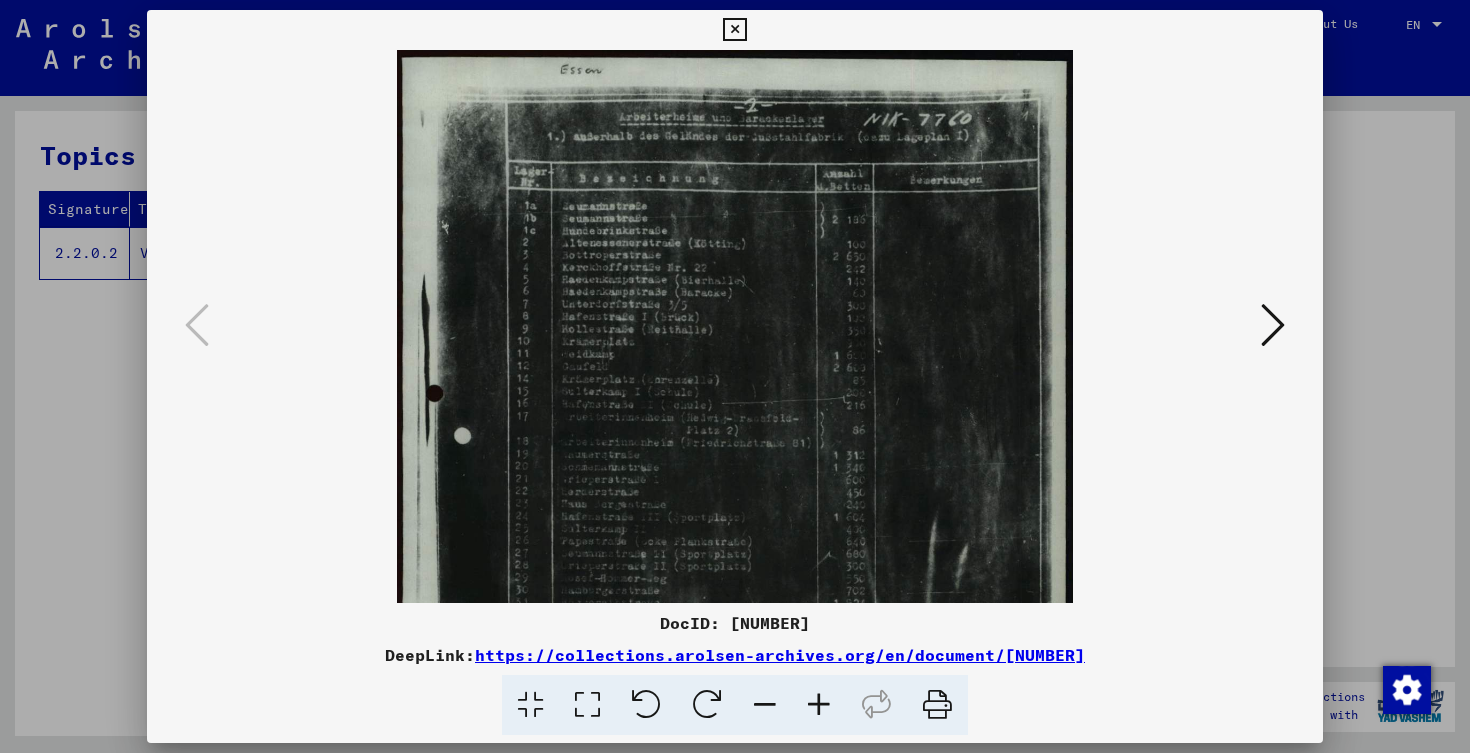 click at bounding box center [819, 705] 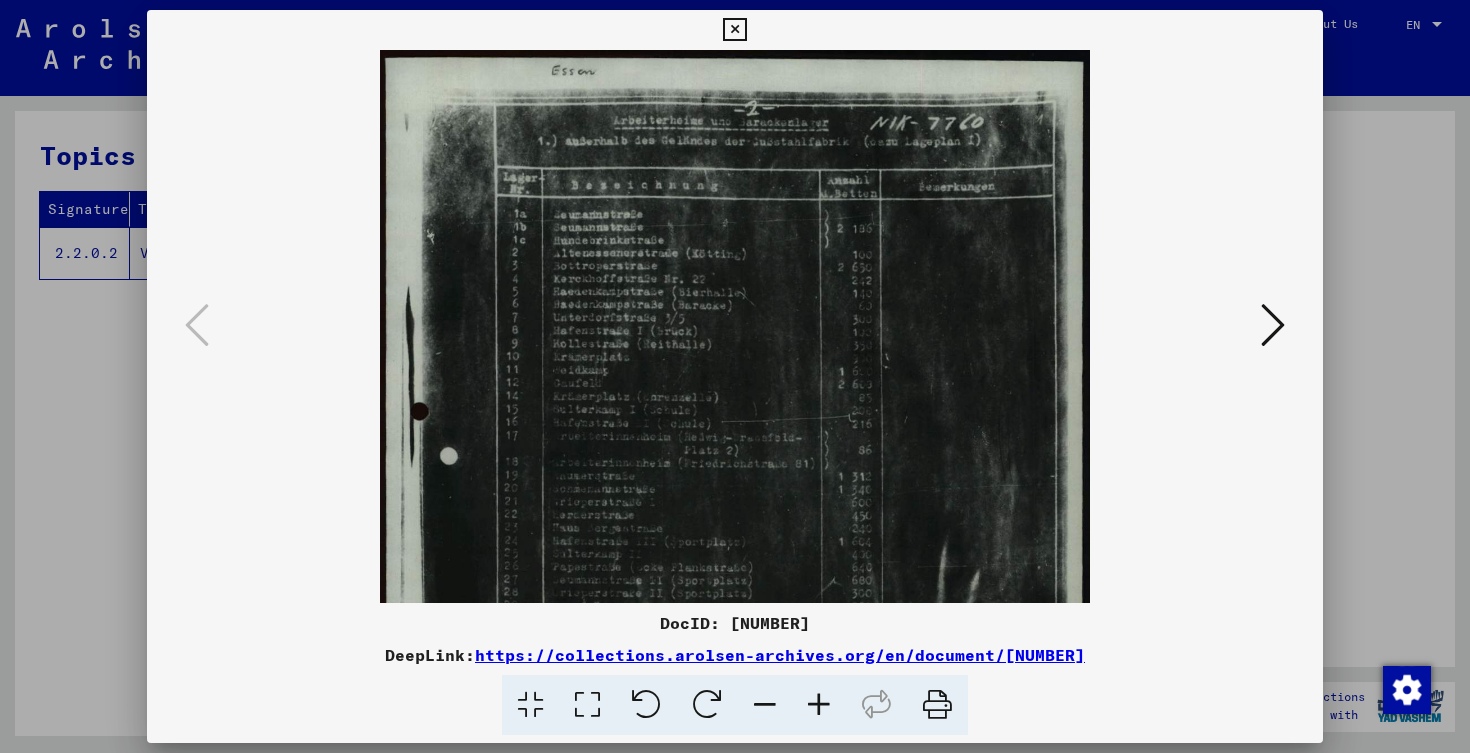 click at bounding box center [819, 705] 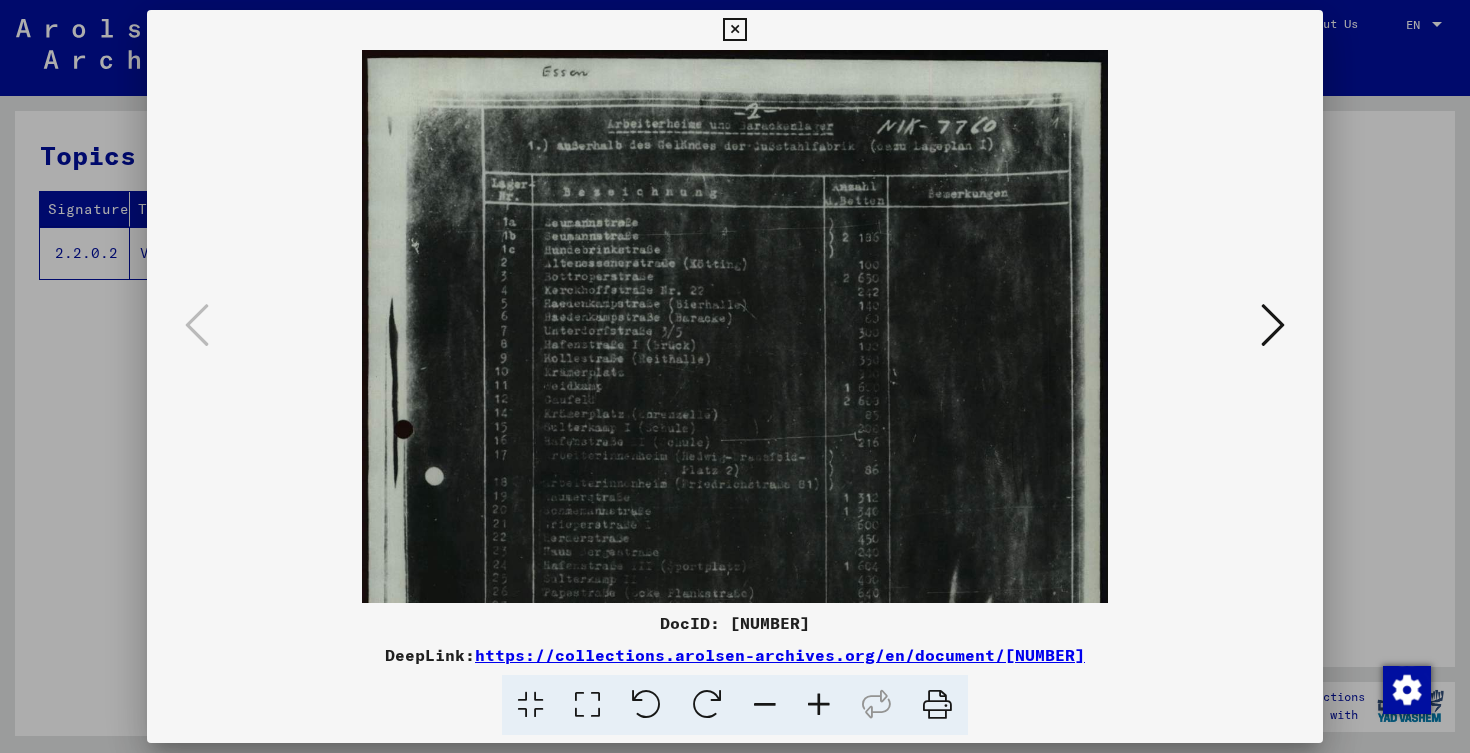 click at bounding box center [819, 705] 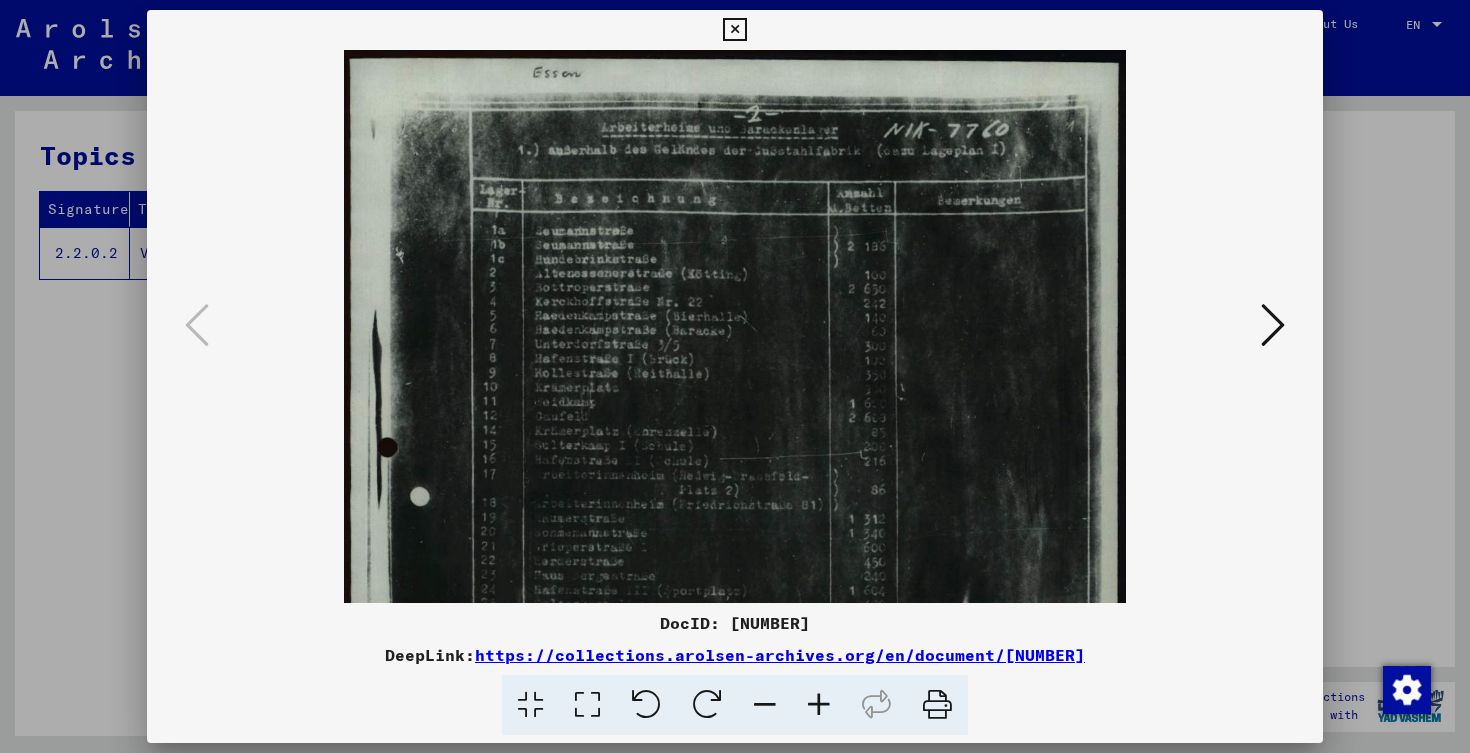 click at bounding box center (819, 705) 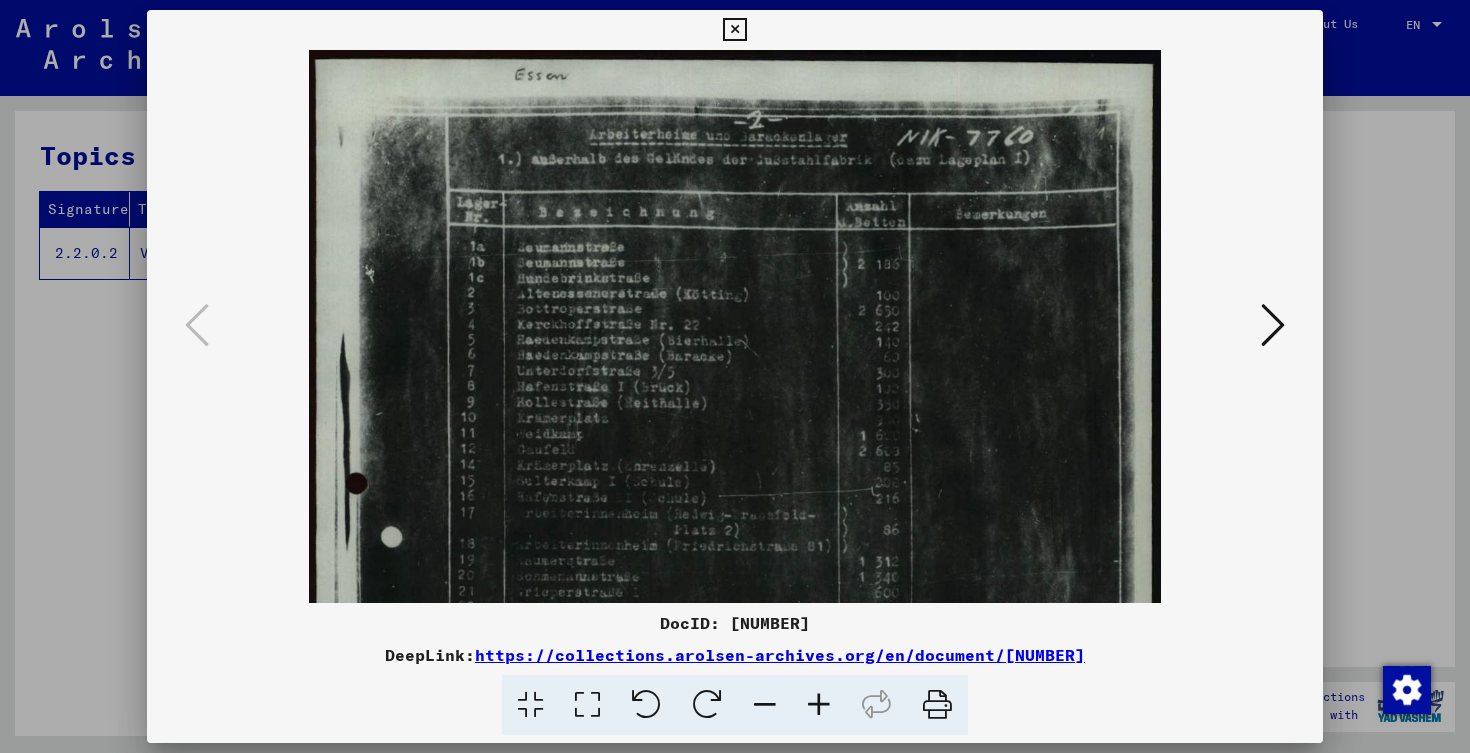click at bounding box center [819, 705] 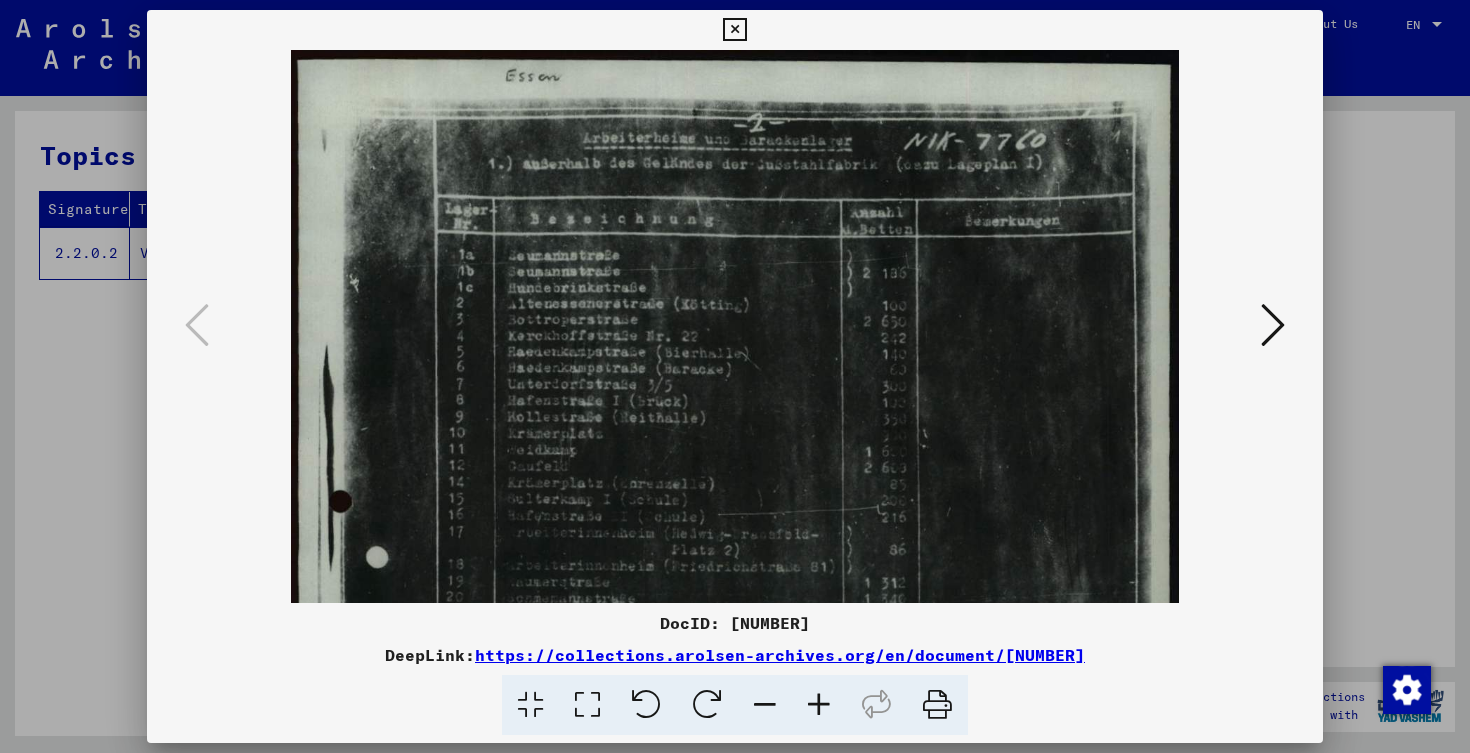 click at bounding box center [819, 705] 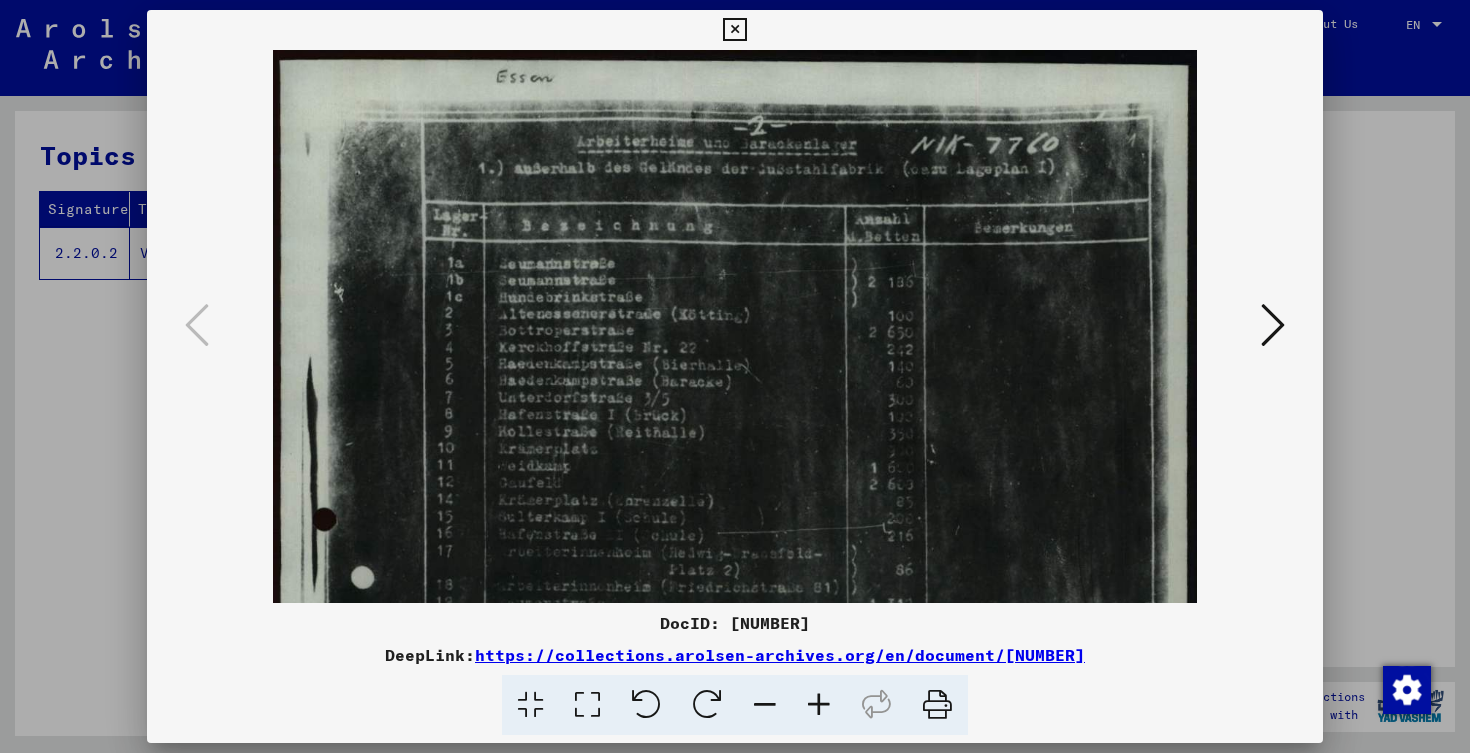 click at bounding box center (819, 705) 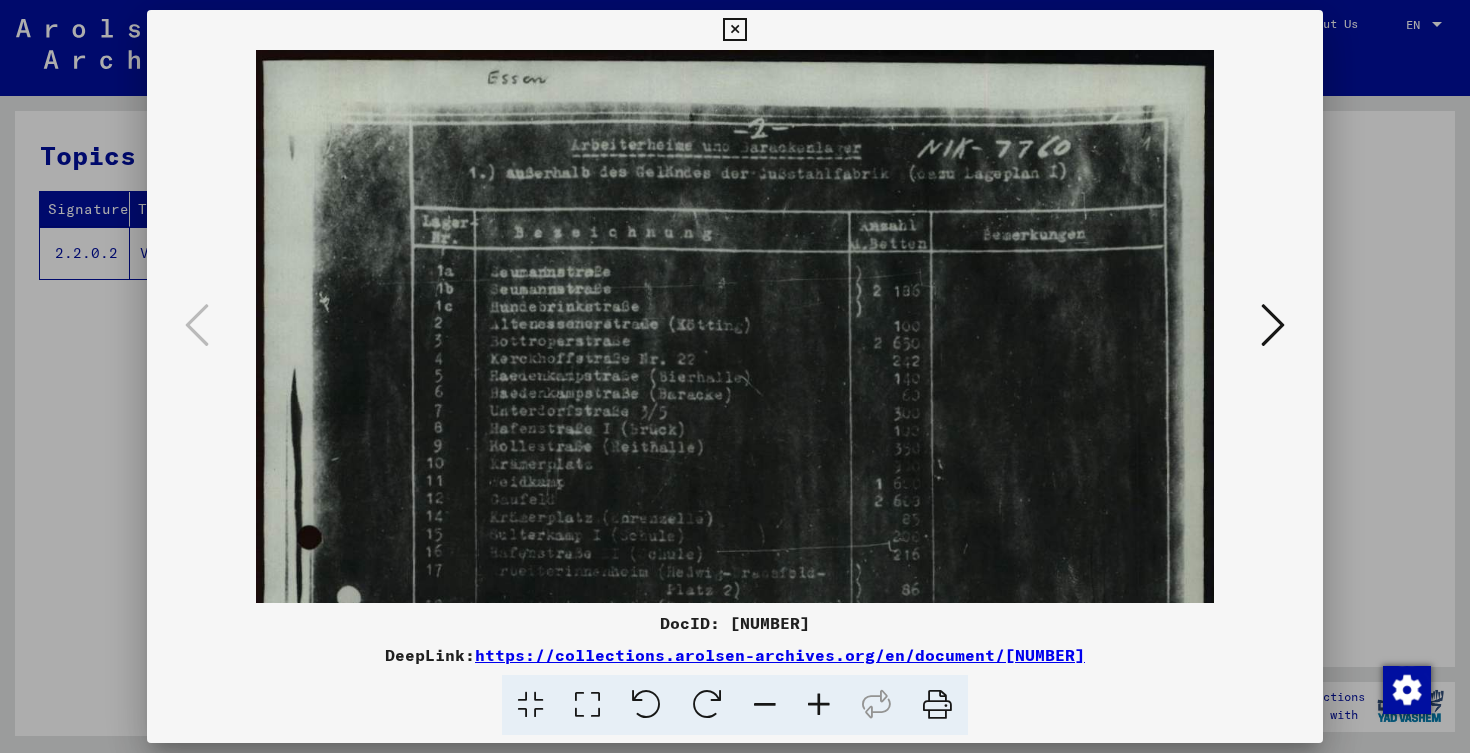 click at bounding box center [819, 705] 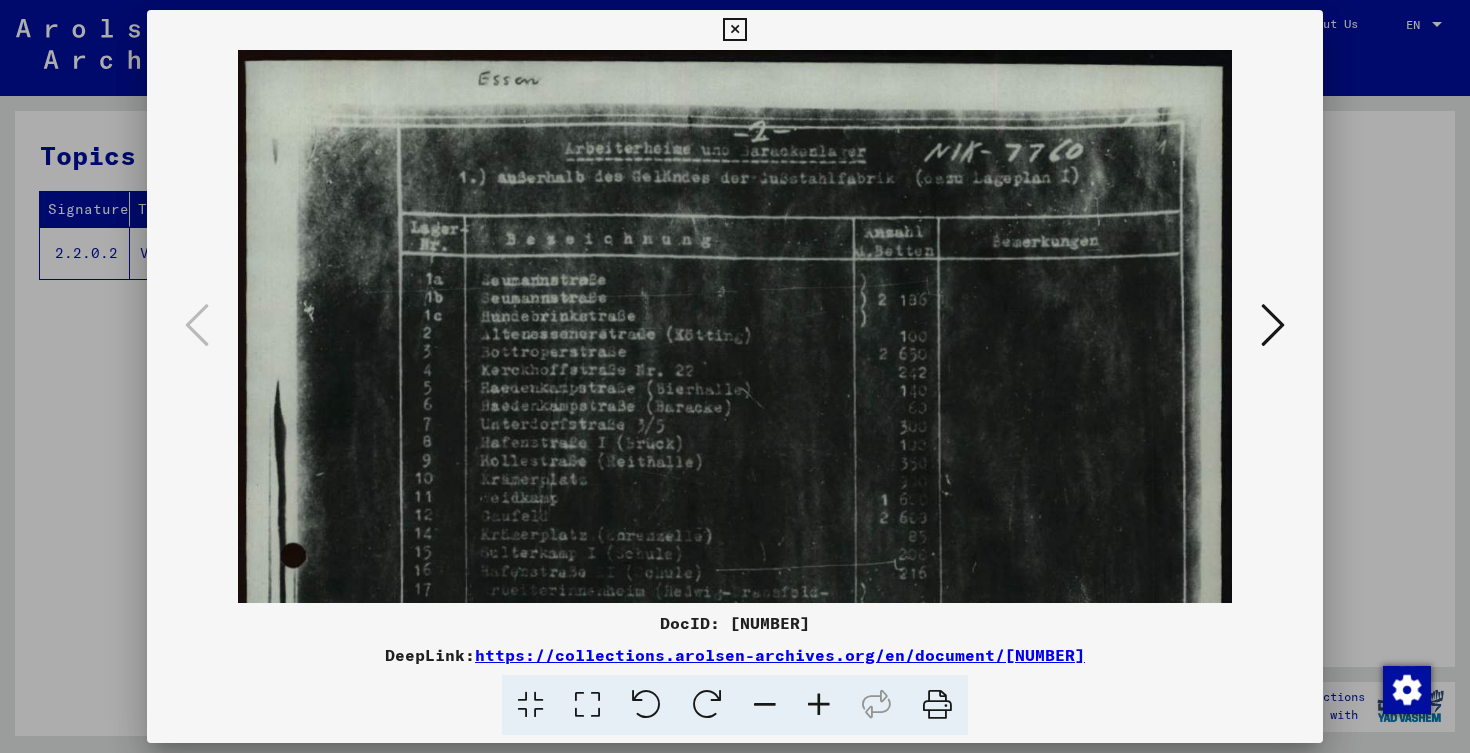 click at bounding box center [819, 705] 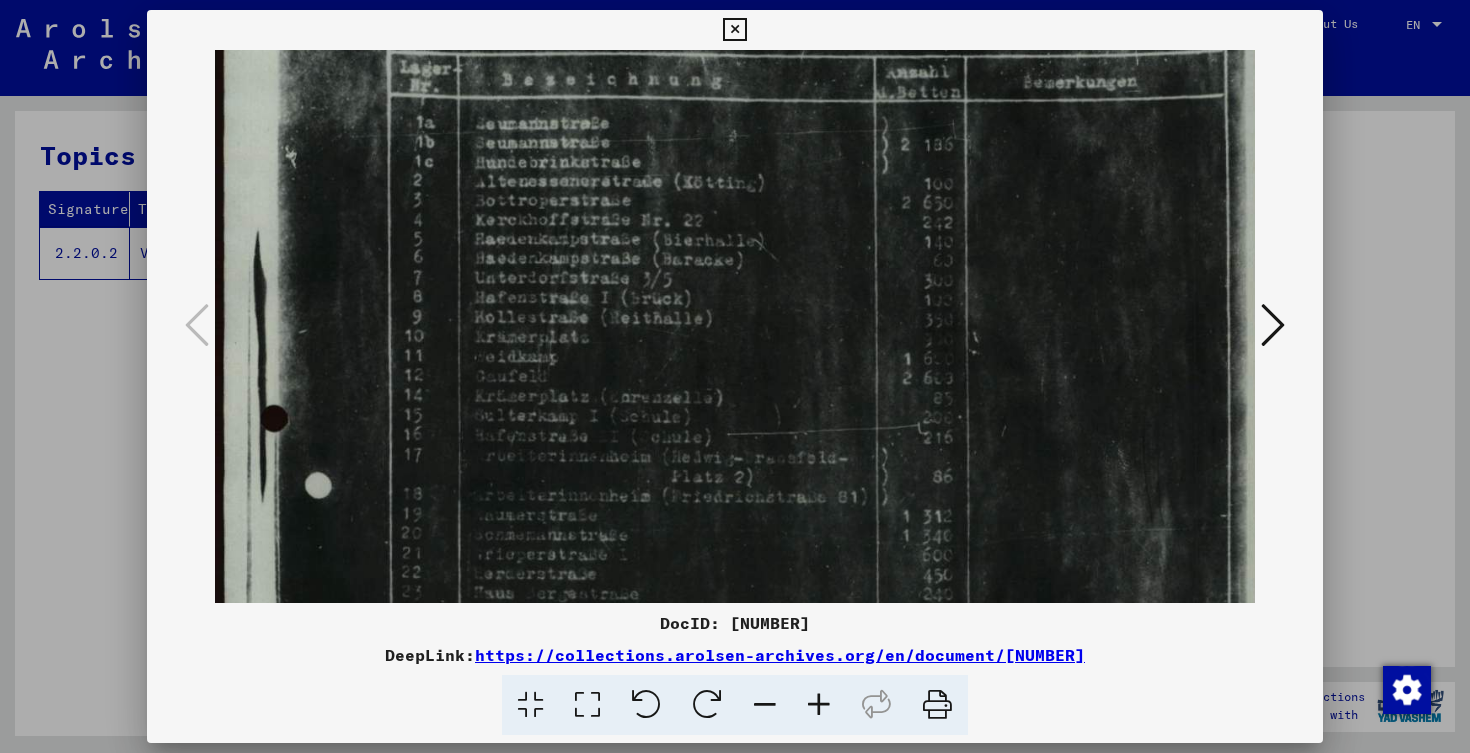 scroll, scrollTop: 193, scrollLeft: 0, axis: vertical 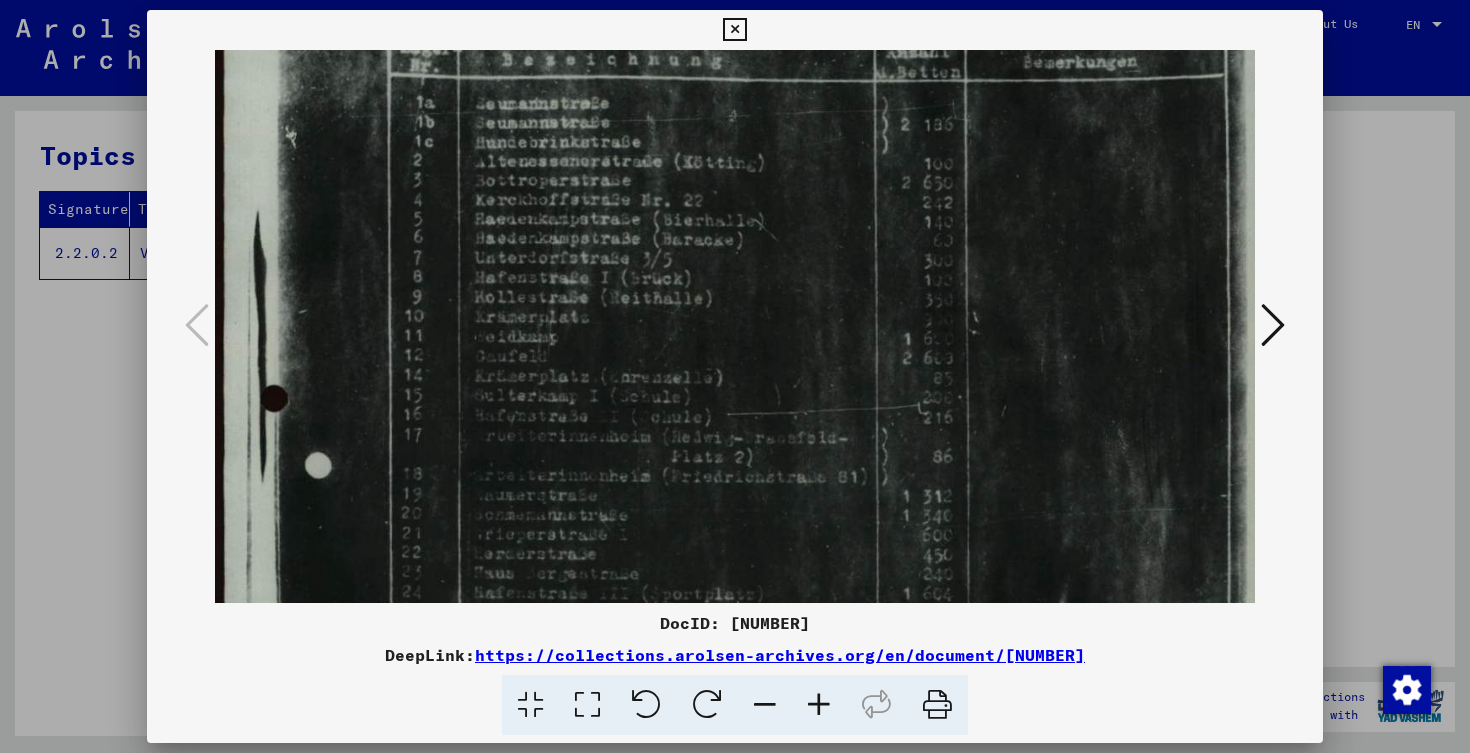 drag, startPoint x: 773, startPoint y: 493, endPoint x: 773, endPoint y: 300, distance: 193 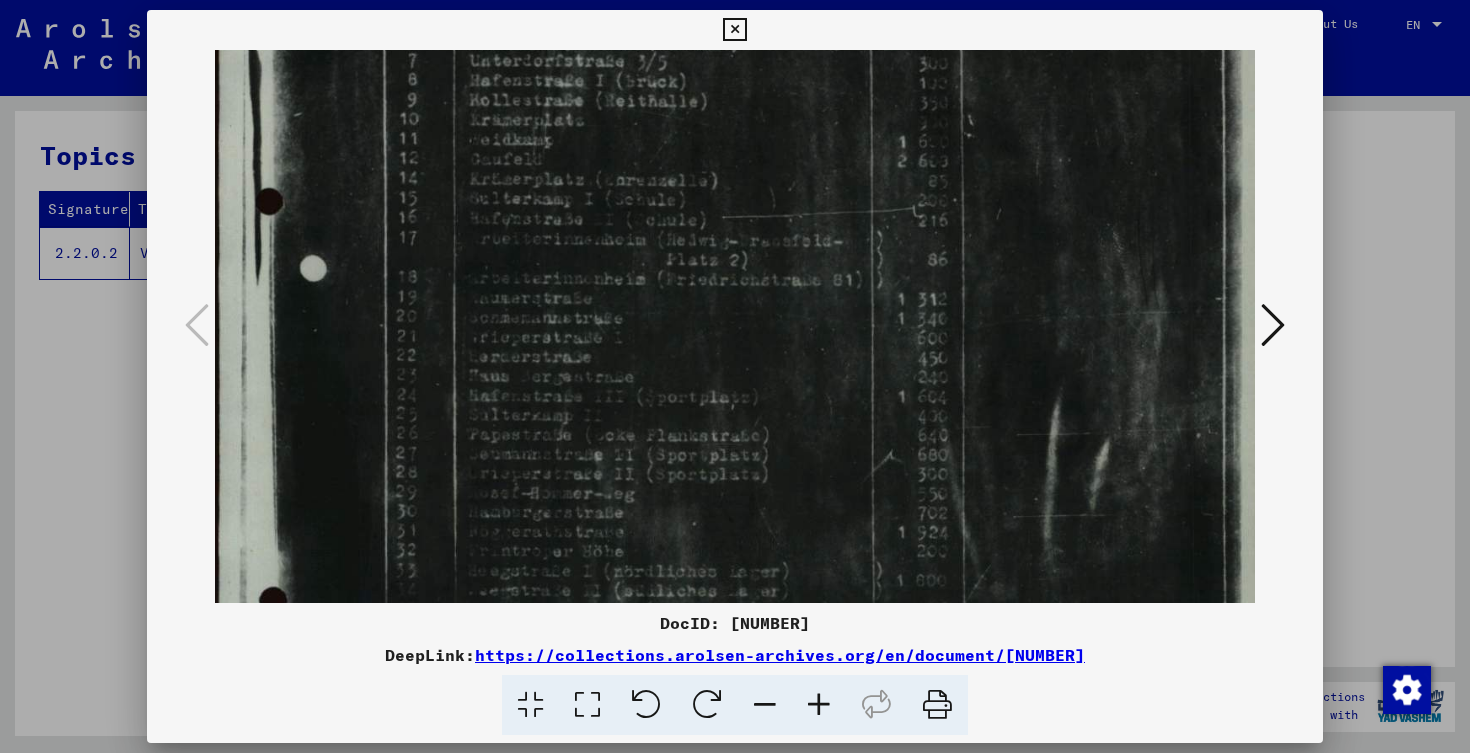 scroll, scrollTop: 401, scrollLeft: 3, axis: both 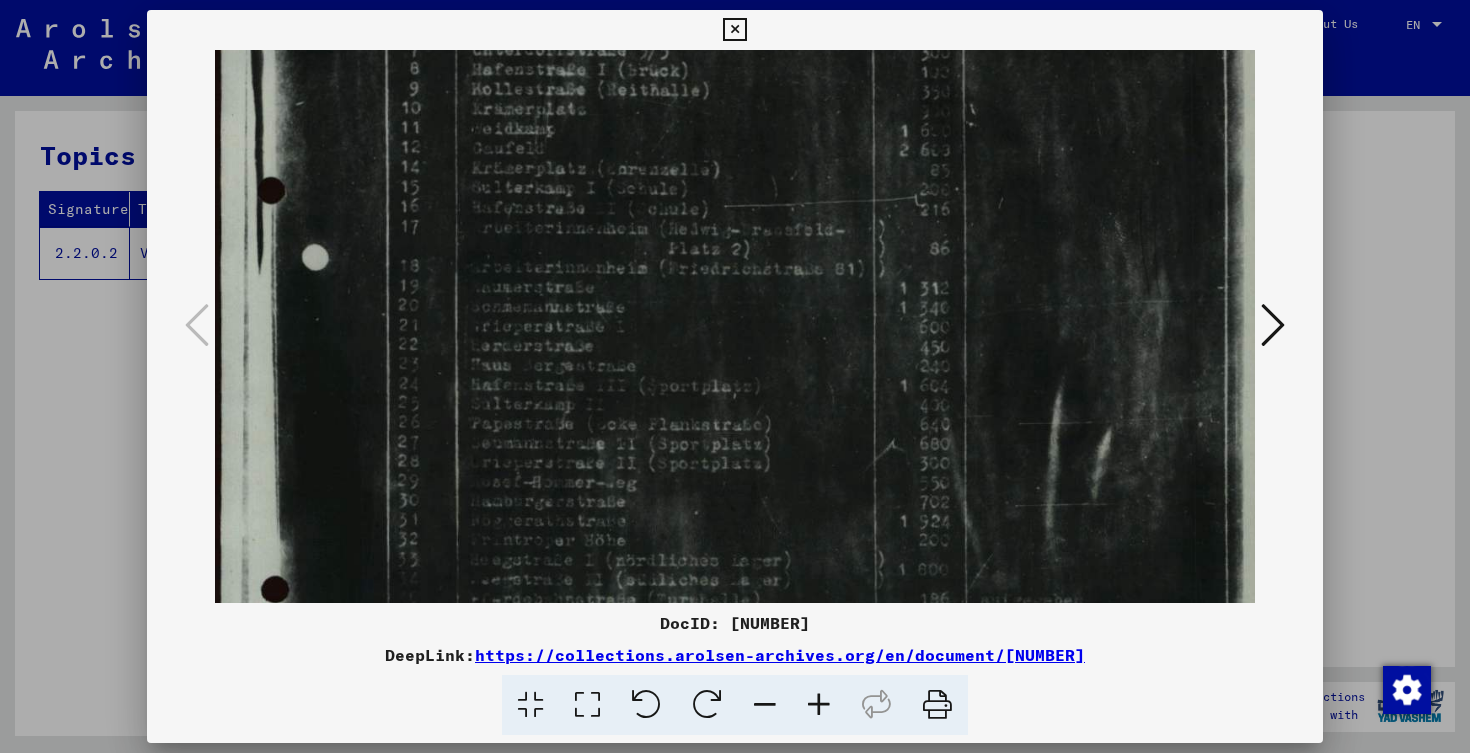 drag, startPoint x: 785, startPoint y: 393, endPoint x: 782, endPoint y: 185, distance: 208.02164 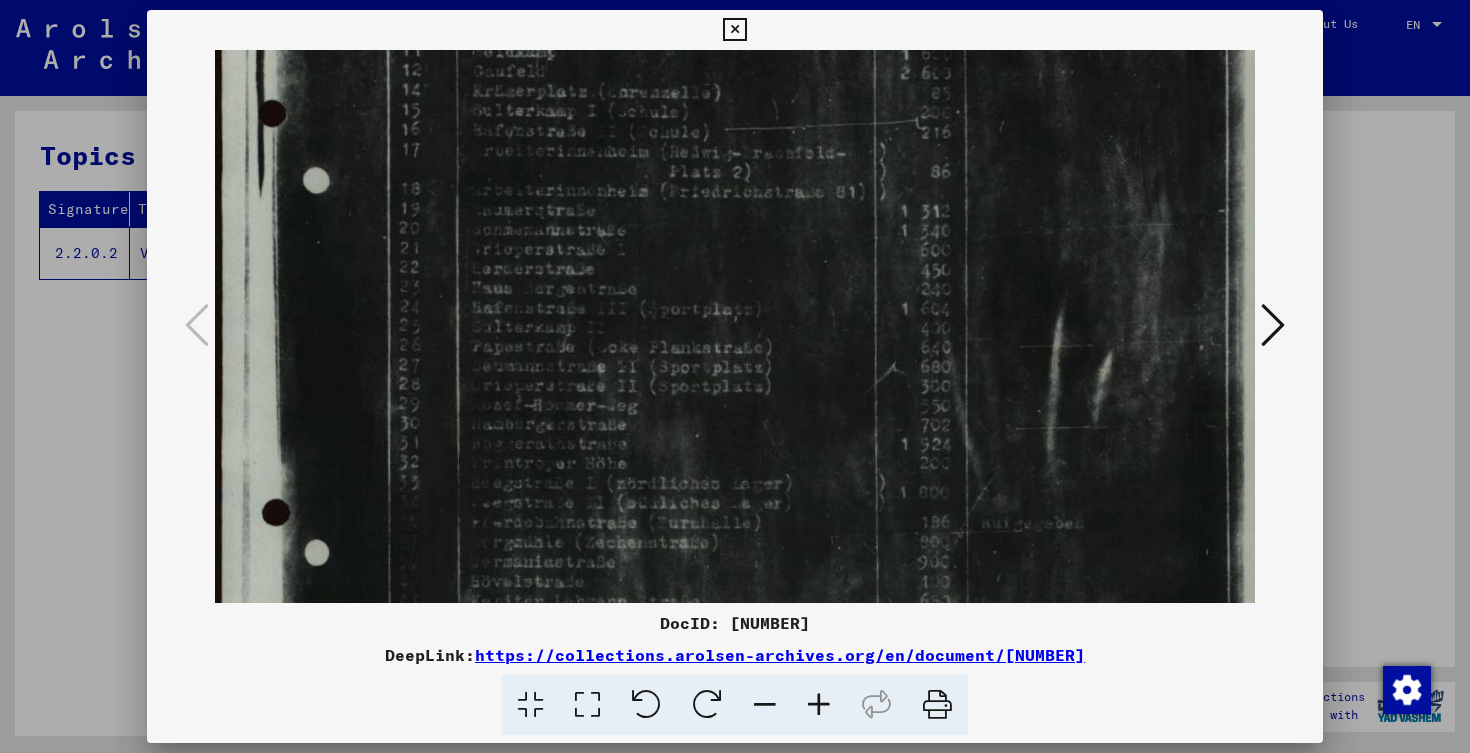 scroll, scrollTop: 486, scrollLeft: 3, axis: both 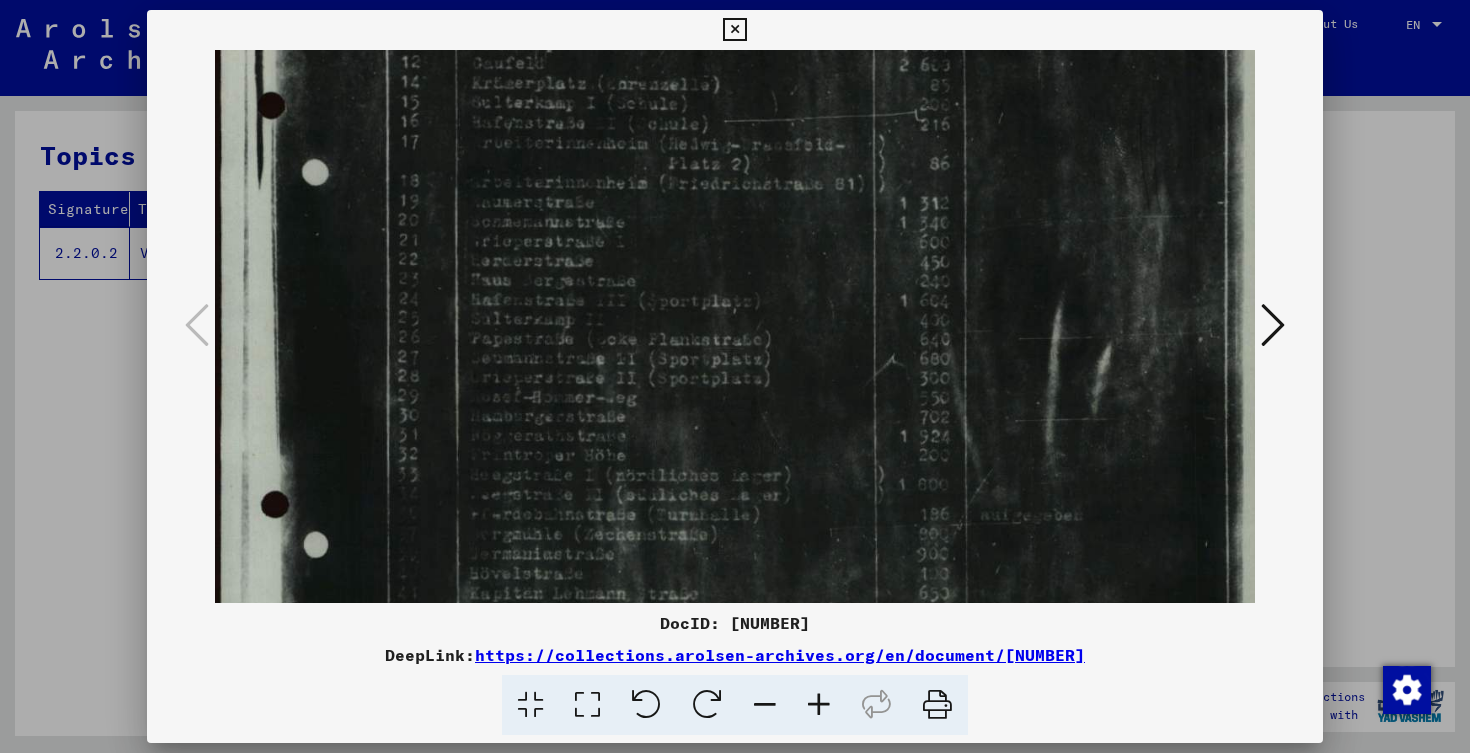 drag, startPoint x: 798, startPoint y: 347, endPoint x: 798, endPoint y: 262, distance: 85 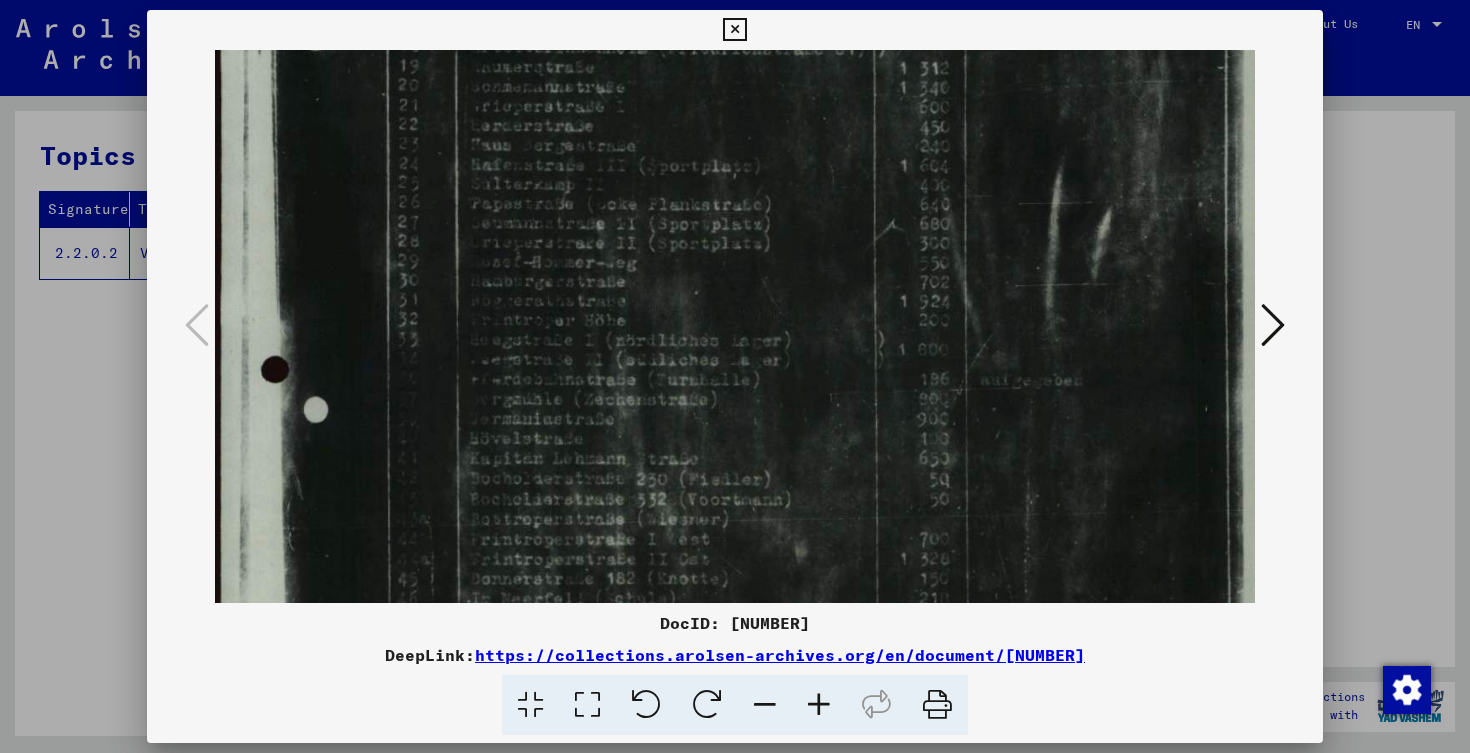 scroll, scrollTop: 696, scrollLeft: 3, axis: both 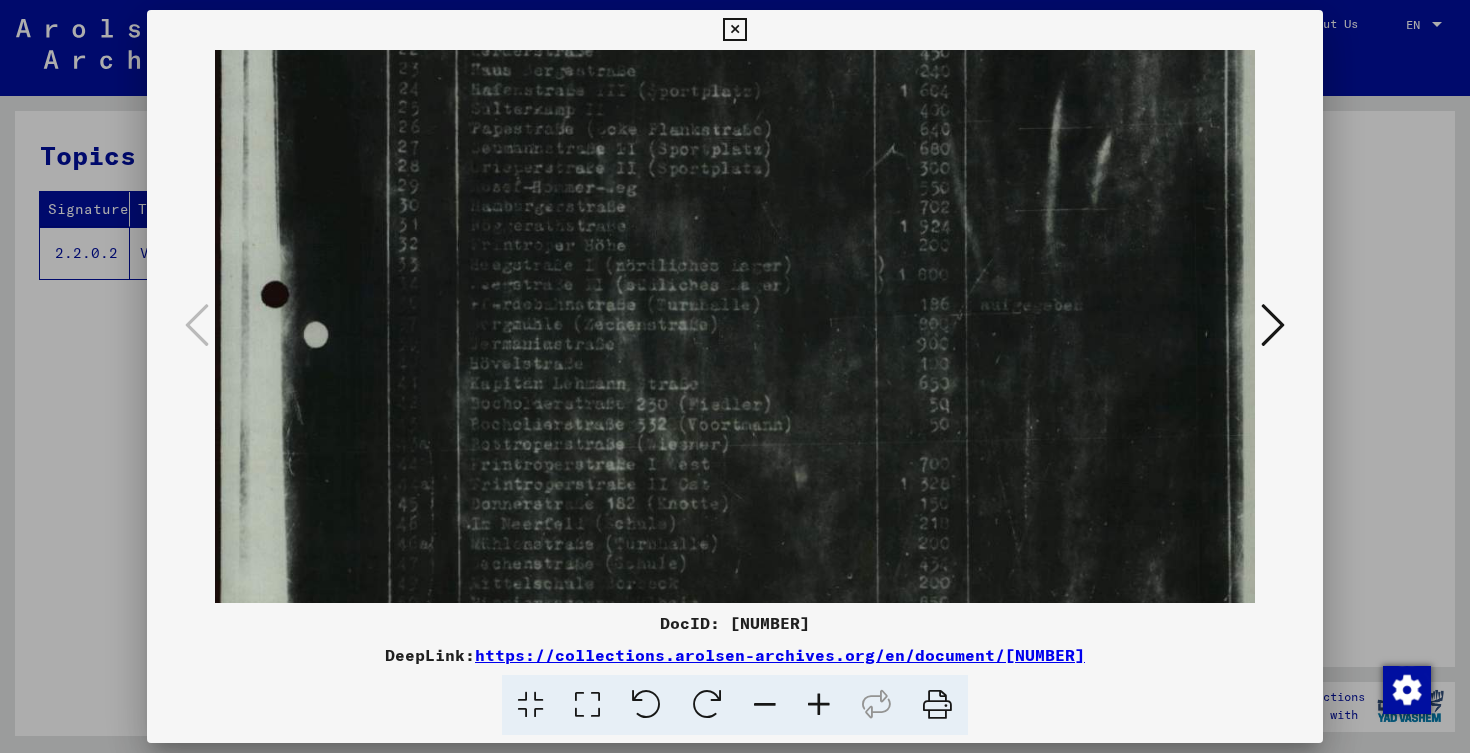 drag, startPoint x: 578, startPoint y: 328, endPoint x: 576, endPoint y: 174, distance: 154.01299 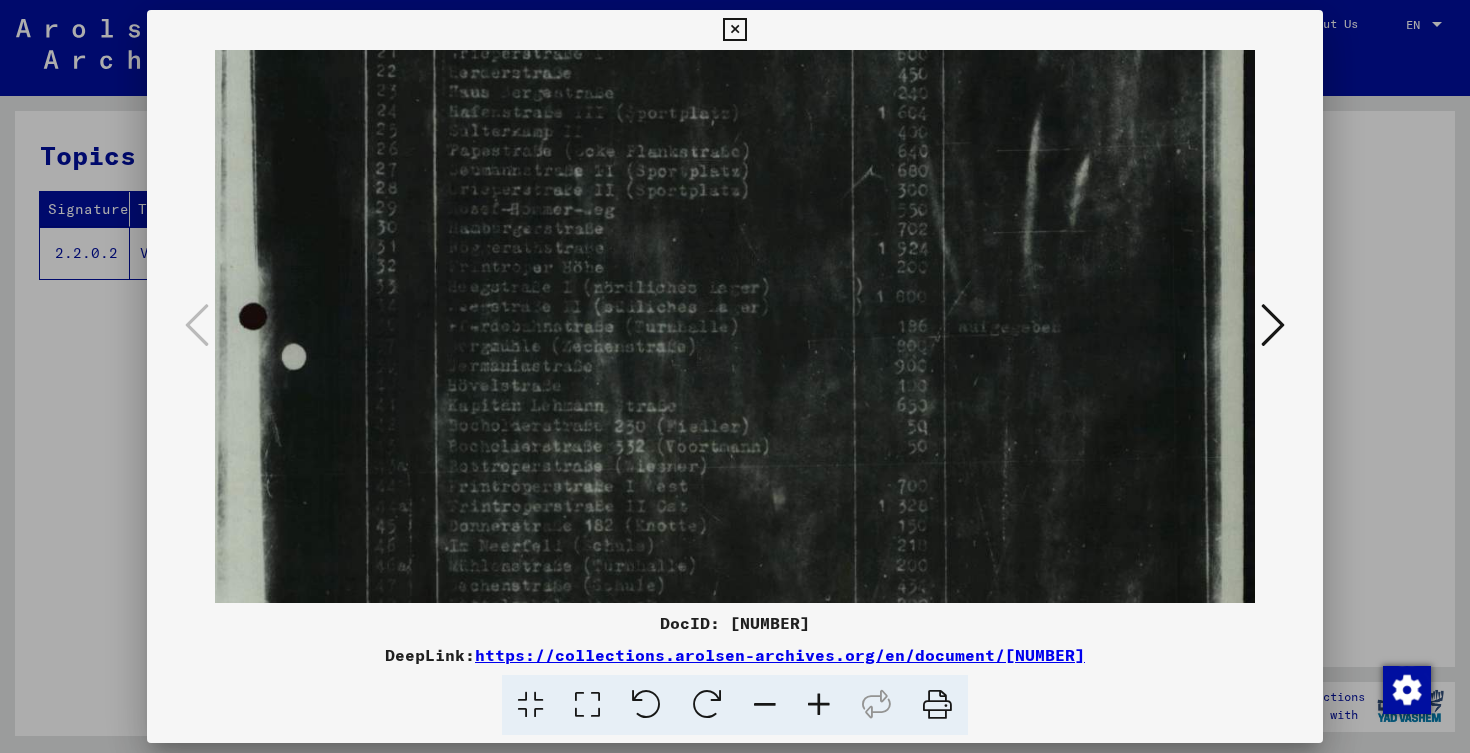 scroll, scrollTop: 645, scrollLeft: 25, axis: both 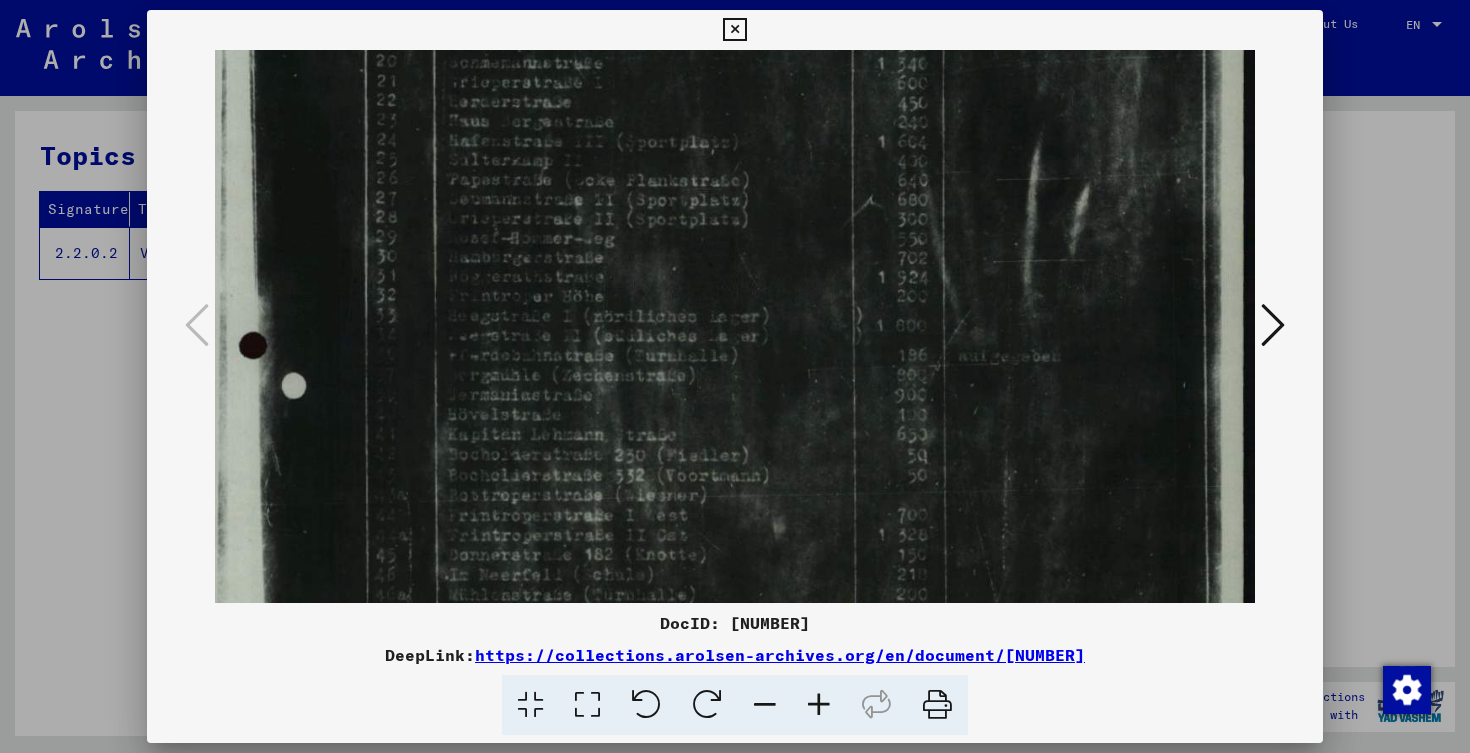 drag, startPoint x: 578, startPoint y: 335, endPoint x: 521, endPoint y: 385, distance: 75.82216 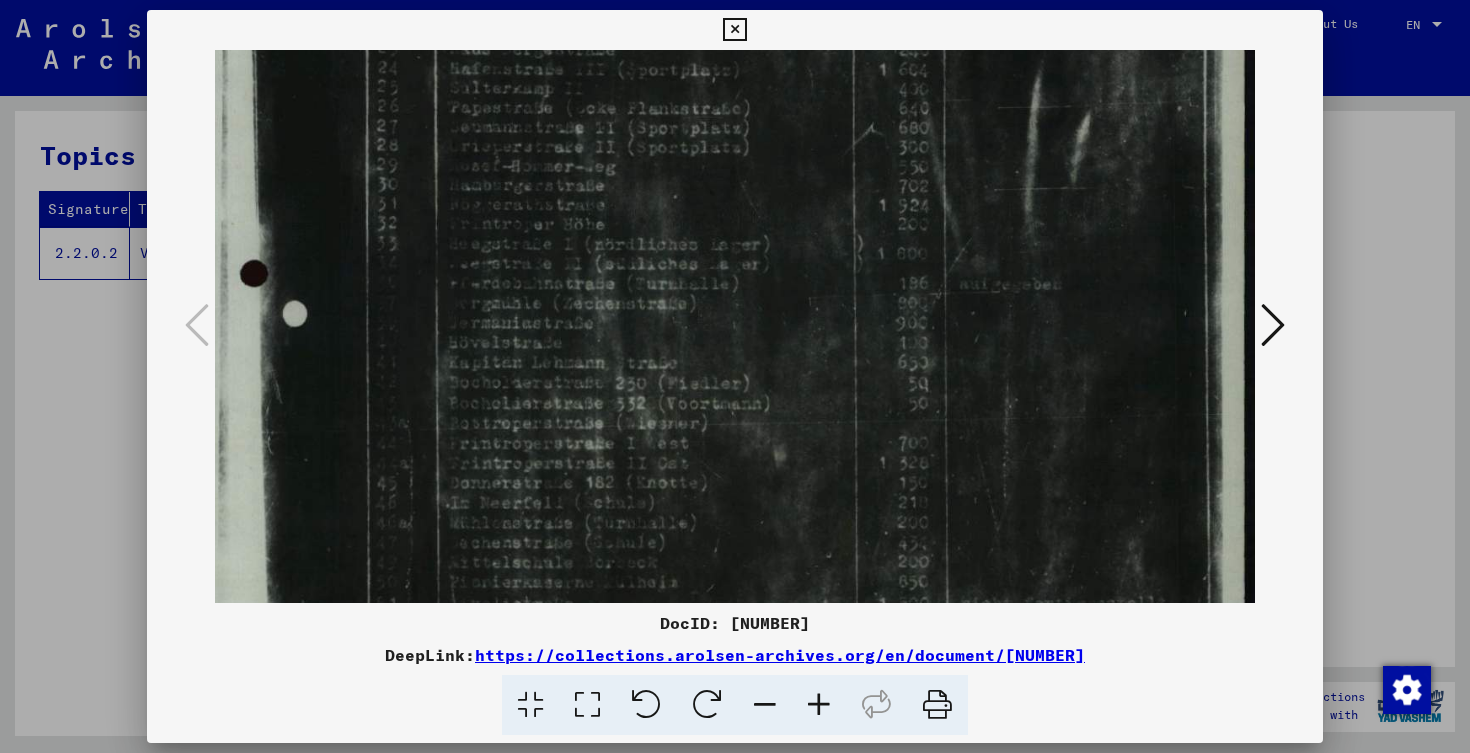 scroll, scrollTop: 733, scrollLeft: 24, axis: both 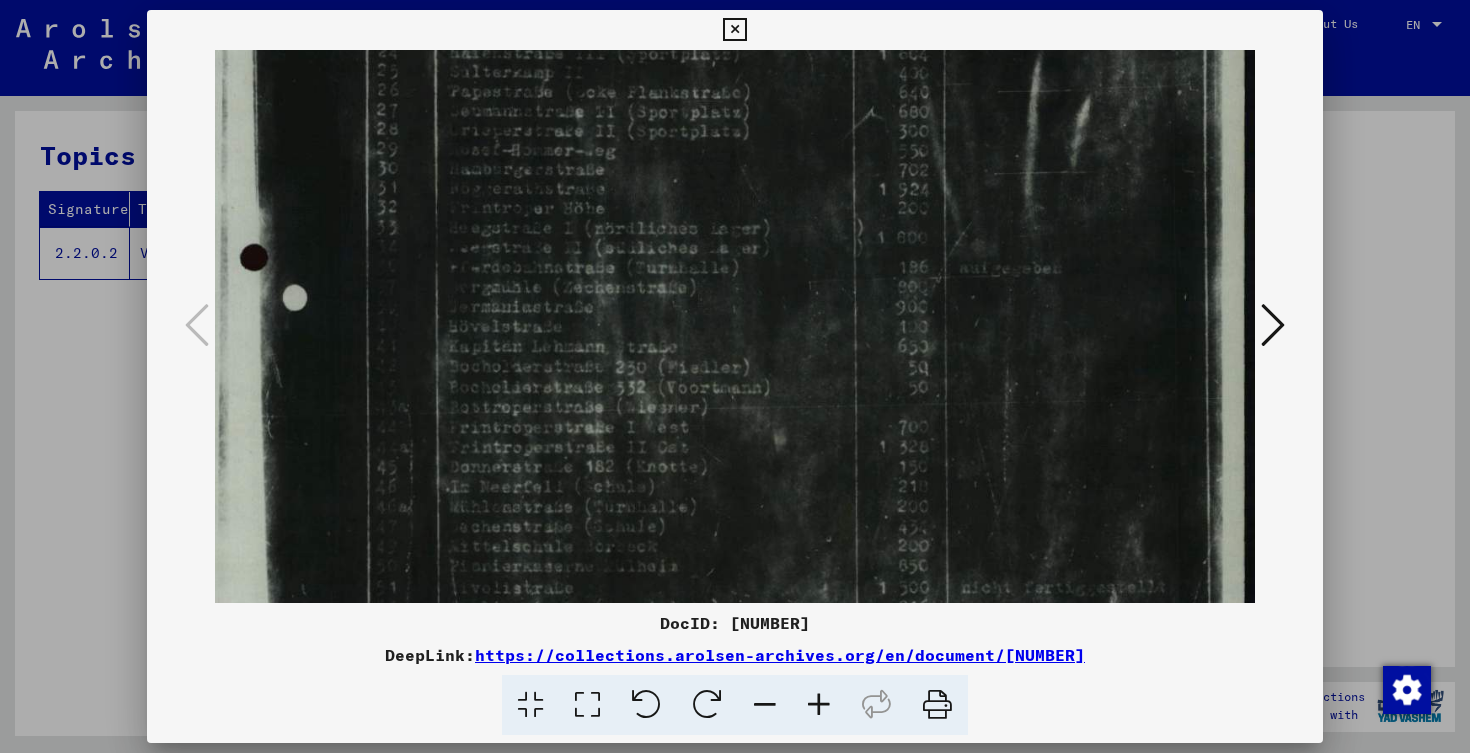 drag, startPoint x: 624, startPoint y: 253, endPoint x: 625, endPoint y: 165, distance: 88.005684 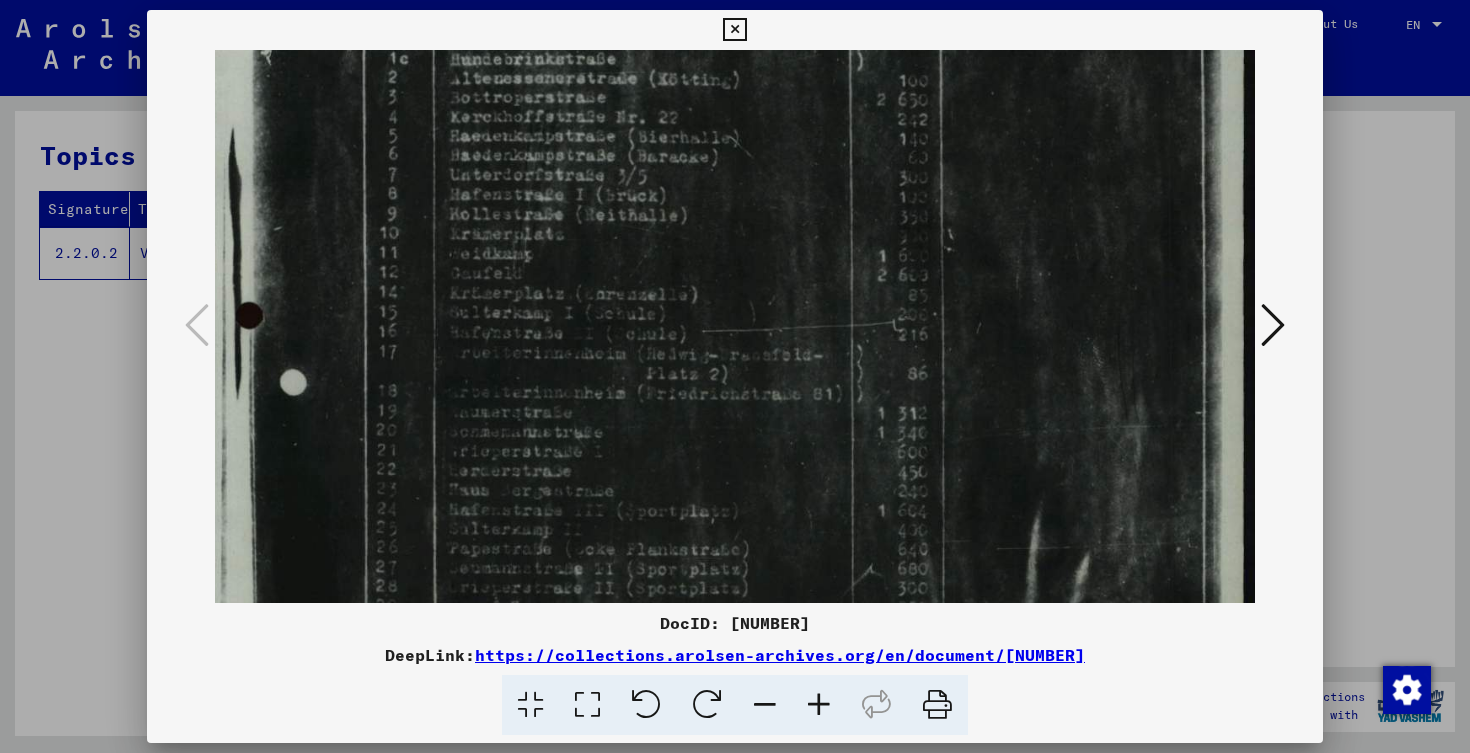 drag, startPoint x: 660, startPoint y: 173, endPoint x: 582, endPoint y: 640, distance: 473.46912 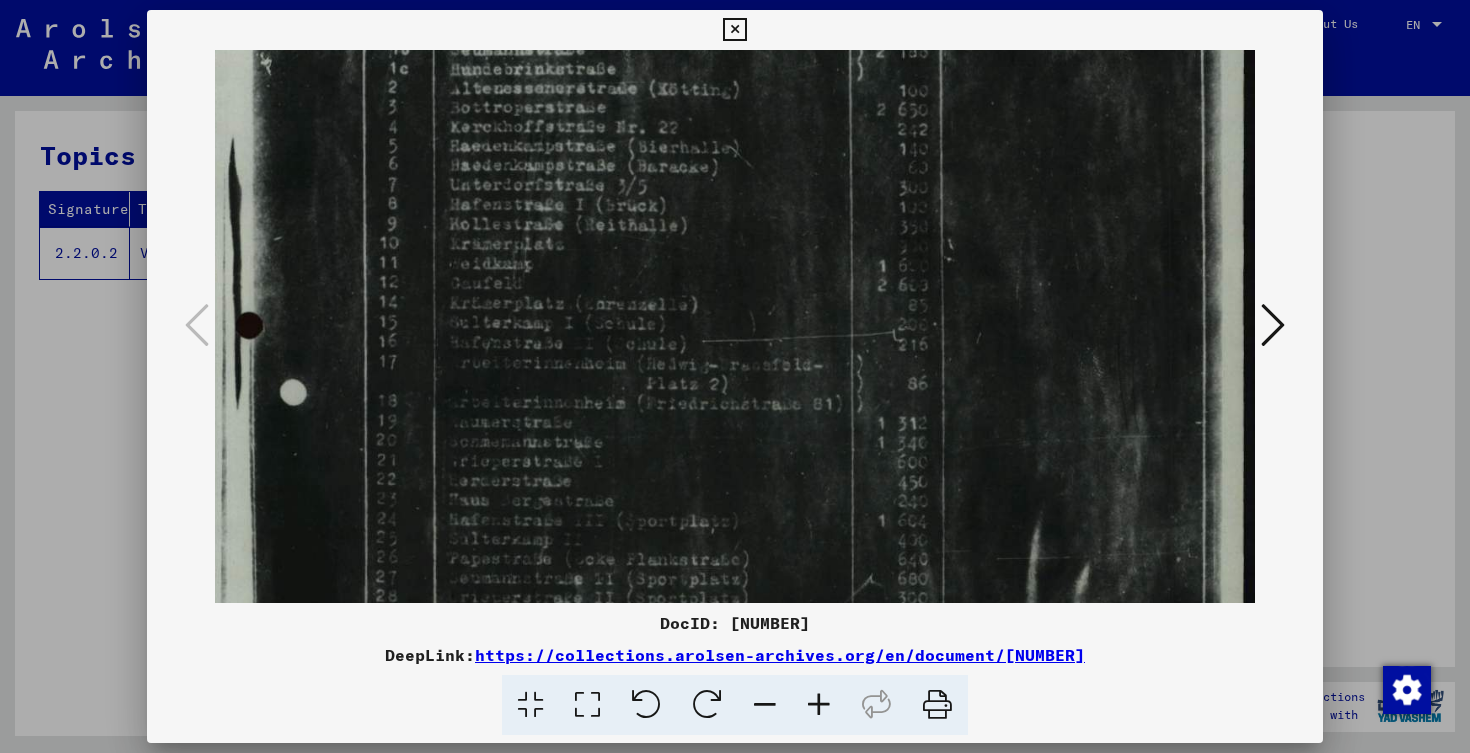 scroll, scrollTop: 0, scrollLeft: 25, axis: horizontal 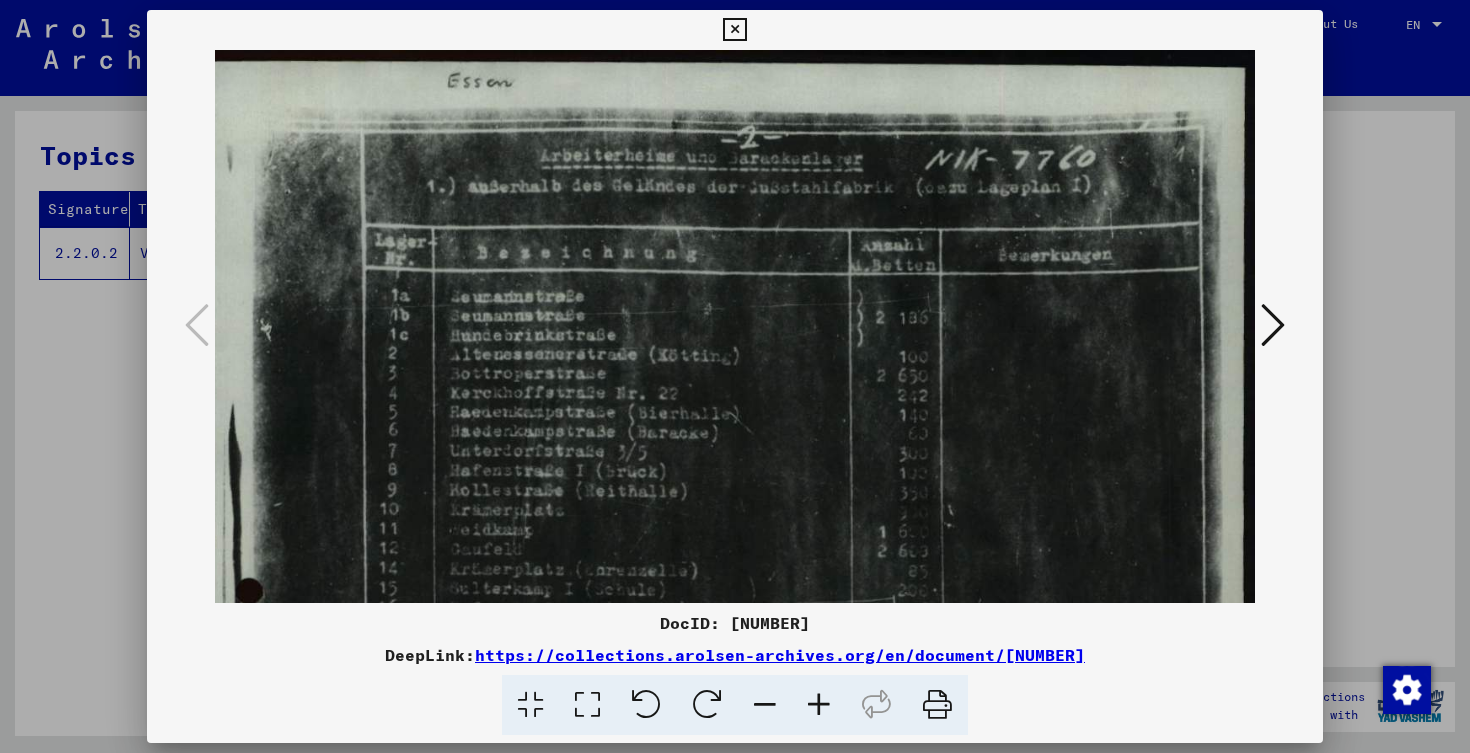 drag, startPoint x: 648, startPoint y: 306, endPoint x: 566, endPoint y: 710, distance: 412.2378 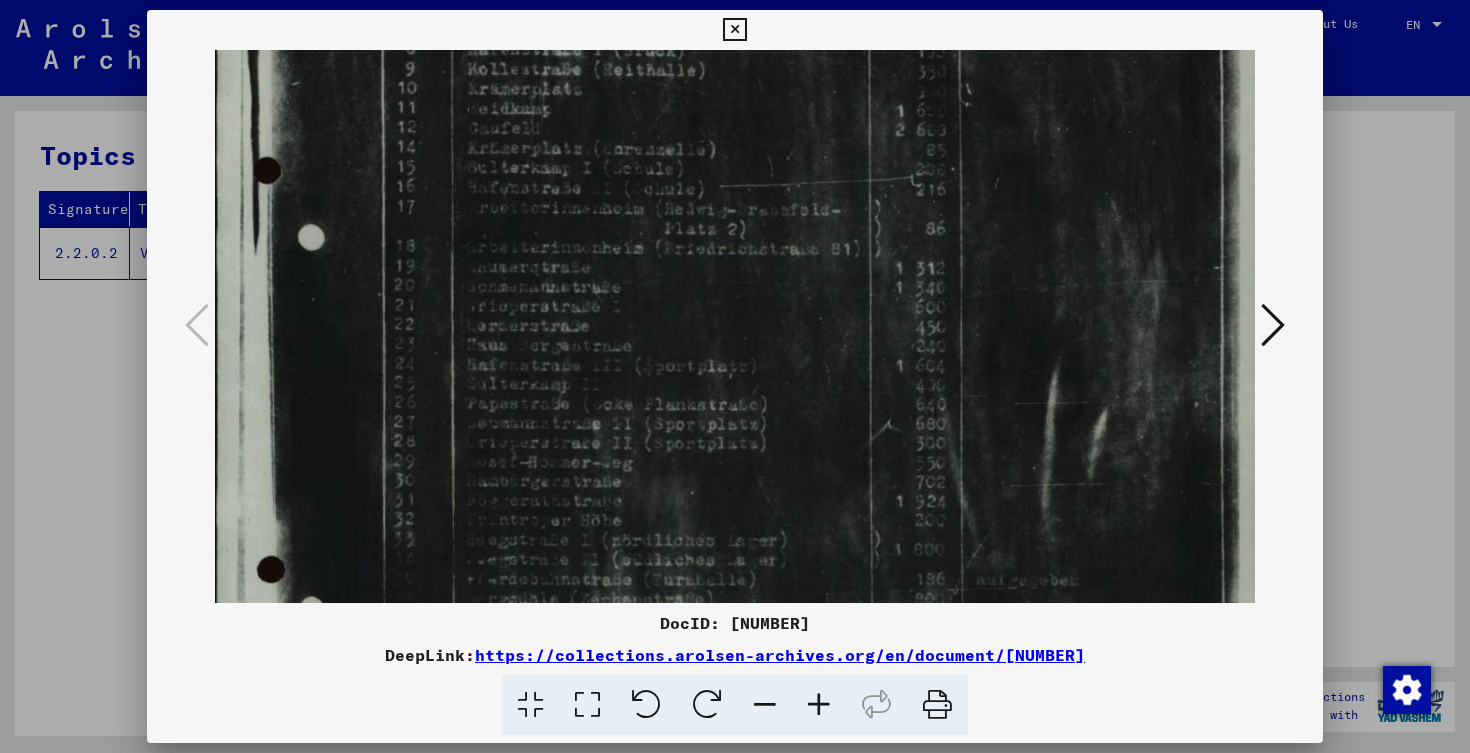 drag, startPoint x: 841, startPoint y: 393, endPoint x: 859, endPoint y: -28, distance: 421.3846 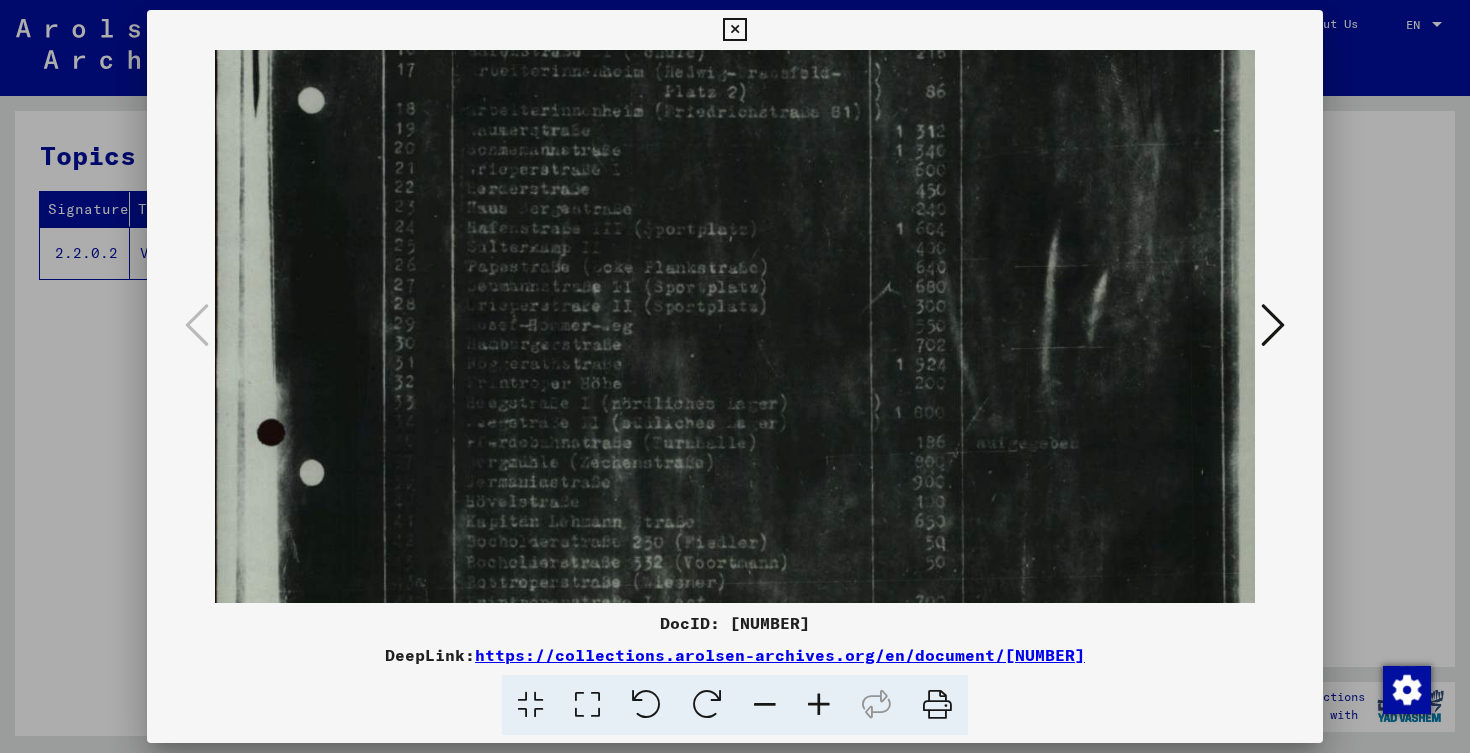 drag, startPoint x: 842, startPoint y: 355, endPoint x: 842, endPoint y: 219, distance: 136 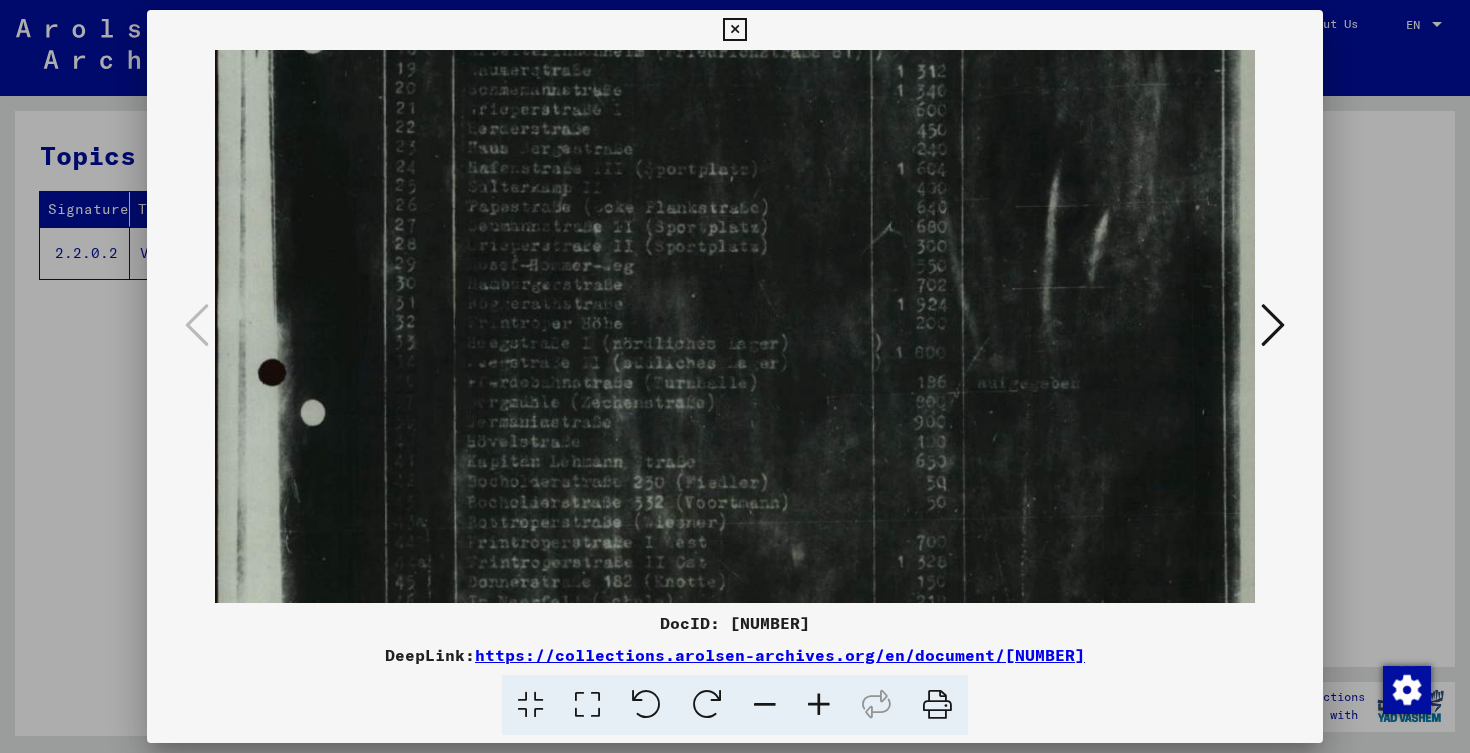 drag, startPoint x: 825, startPoint y: 437, endPoint x: 826, endPoint y: 376, distance: 61.008198 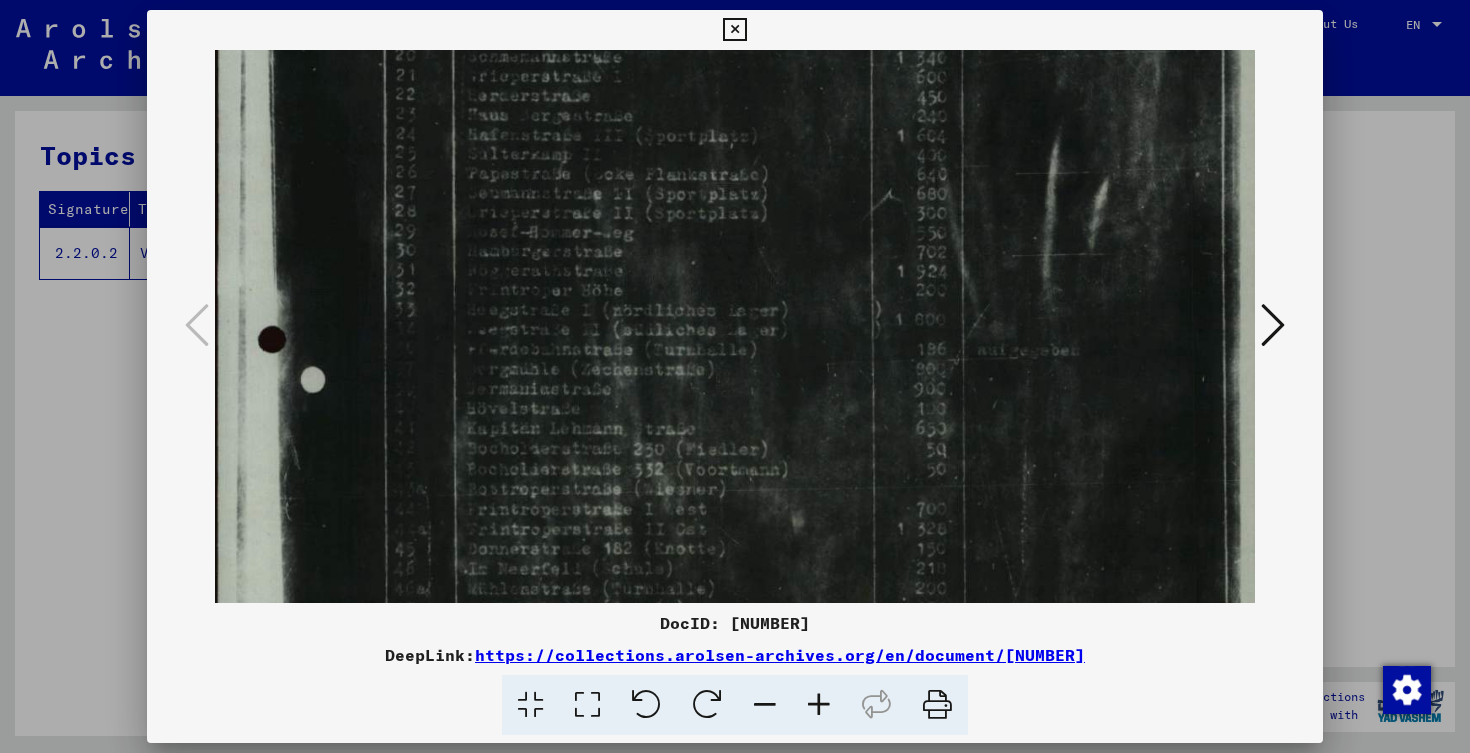 drag, startPoint x: 819, startPoint y: 442, endPoint x: 819, endPoint y: 405, distance: 37 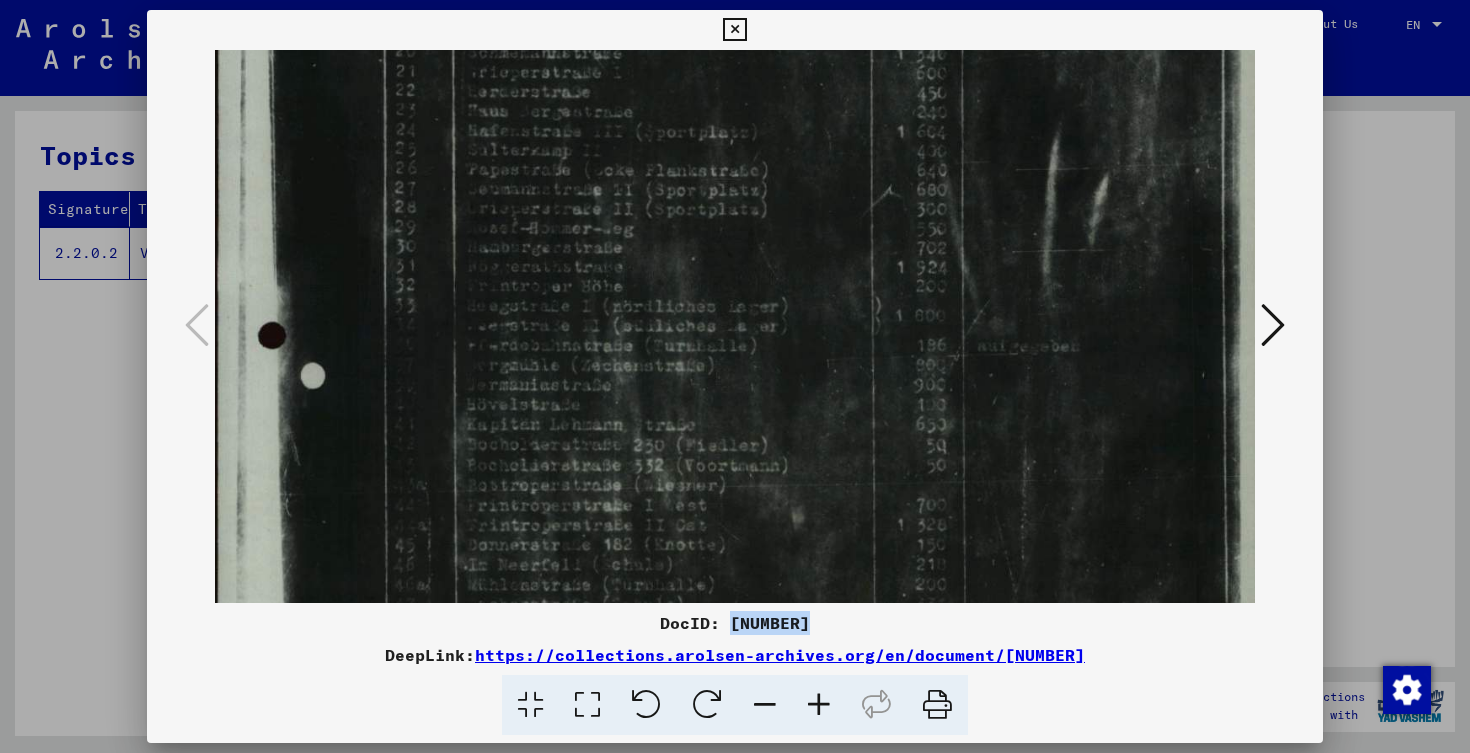 drag, startPoint x: 830, startPoint y: 632, endPoint x: 731, endPoint y: 630, distance: 99.0202 